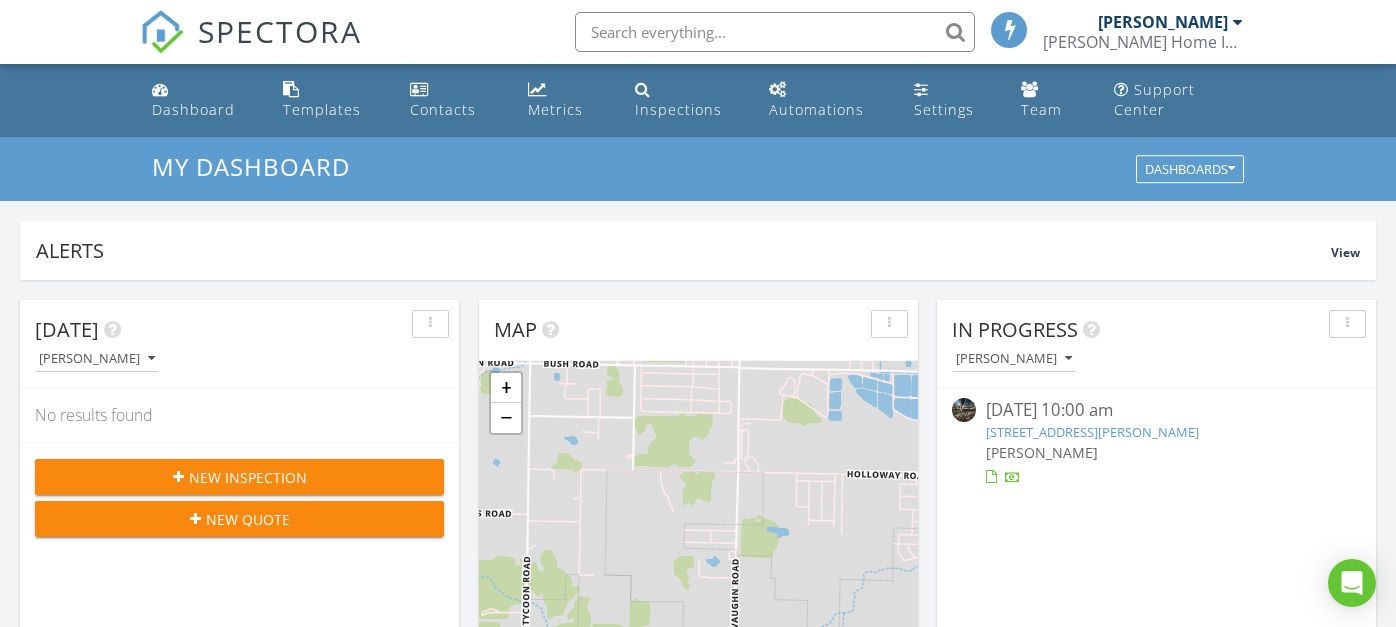 scroll, scrollTop: 0, scrollLeft: 0, axis: both 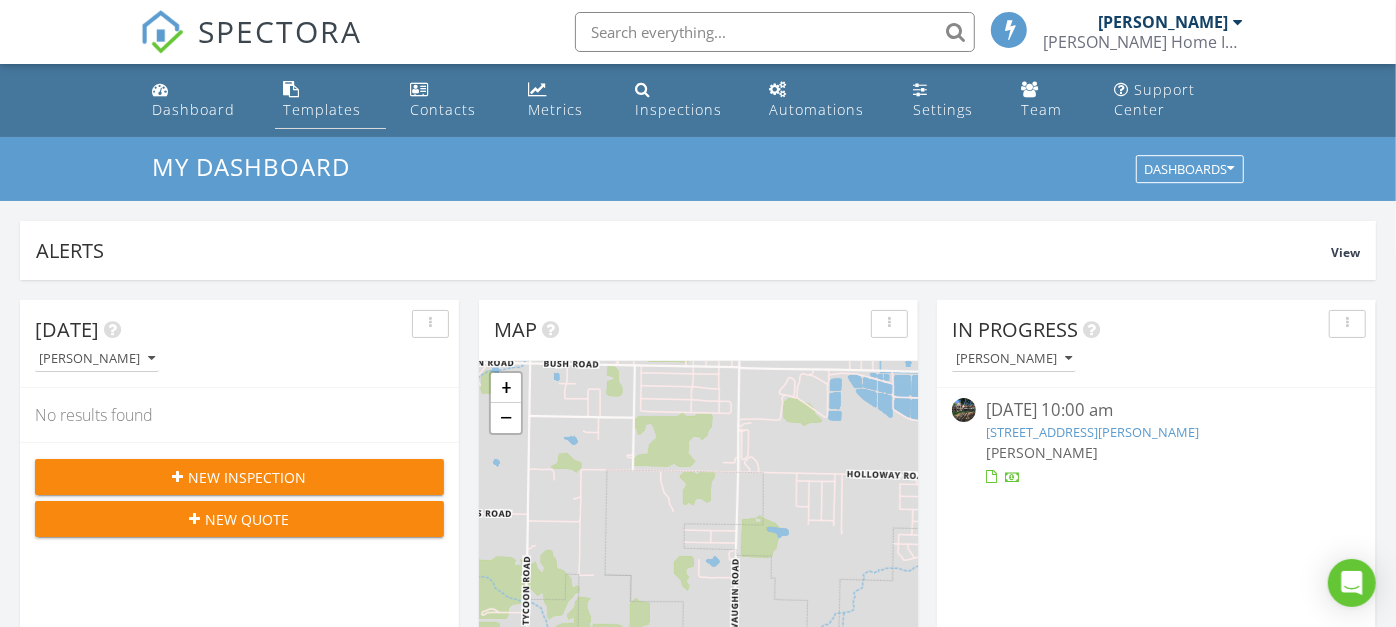 click on "Templates" at bounding box center (330, 100) 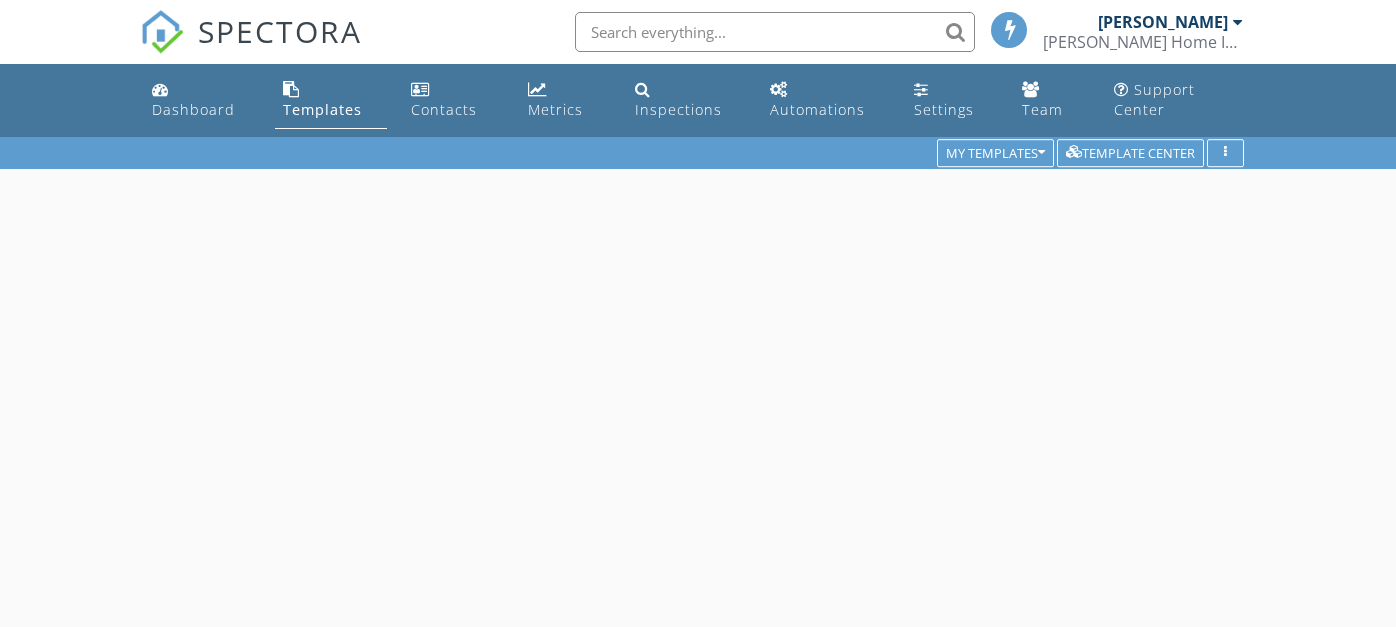scroll, scrollTop: 0, scrollLeft: 0, axis: both 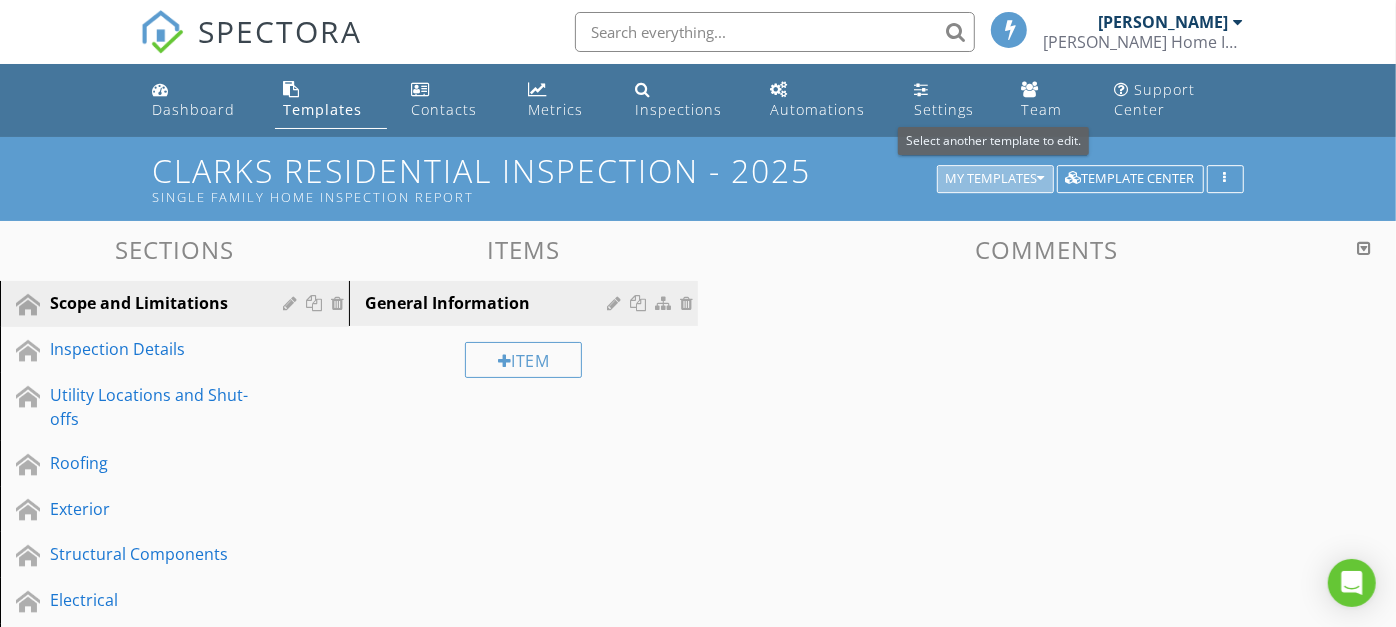 click on "My Templates" at bounding box center (995, 179) 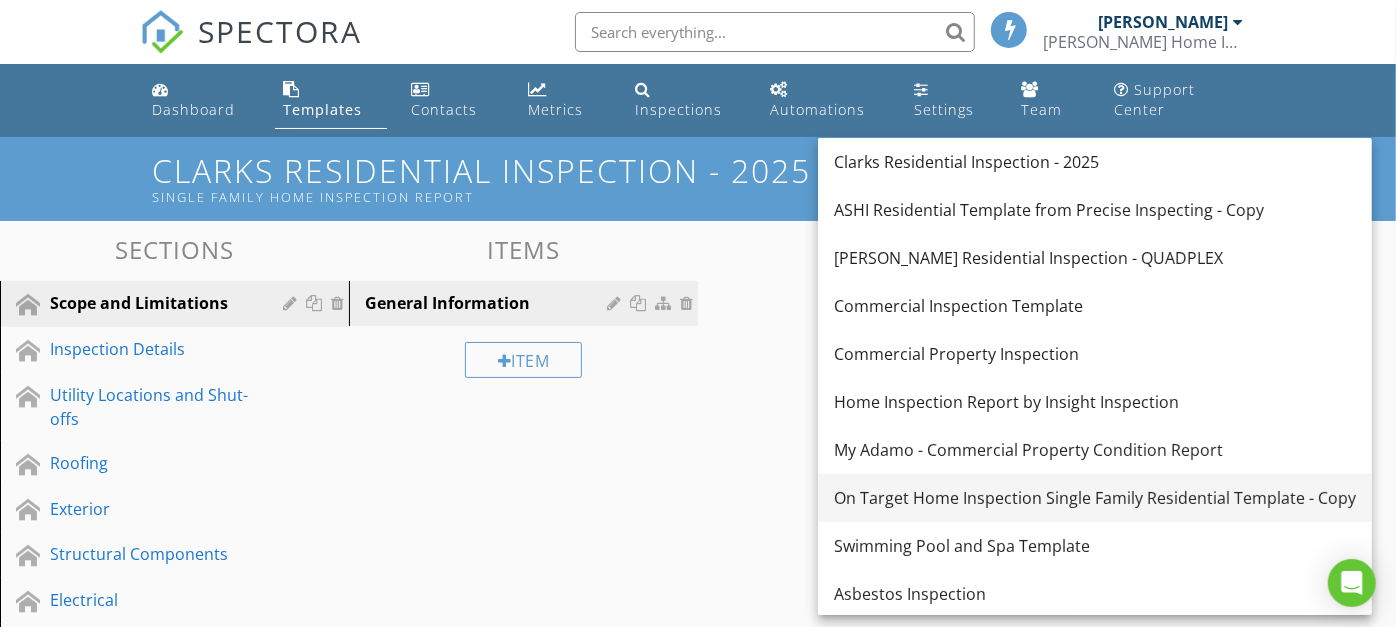 click on "On Target Home Inspection Single Family Residential Template - Copy" at bounding box center [1095, 498] 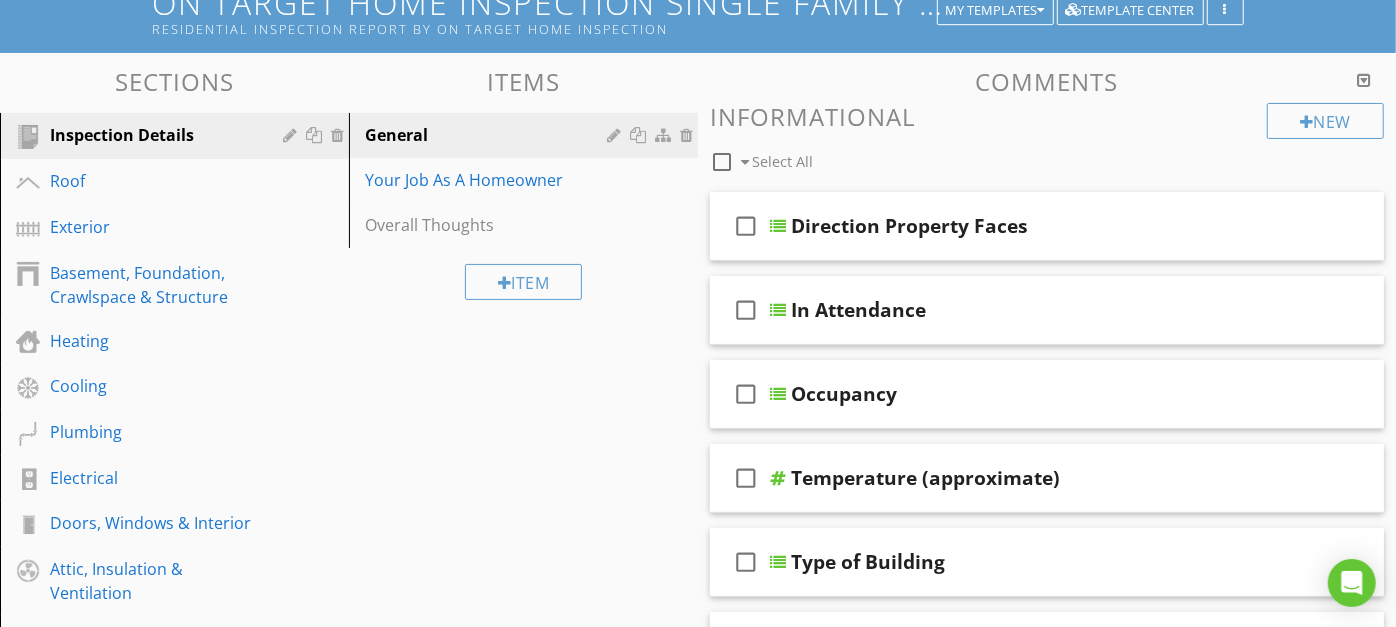 scroll, scrollTop: 174, scrollLeft: 0, axis: vertical 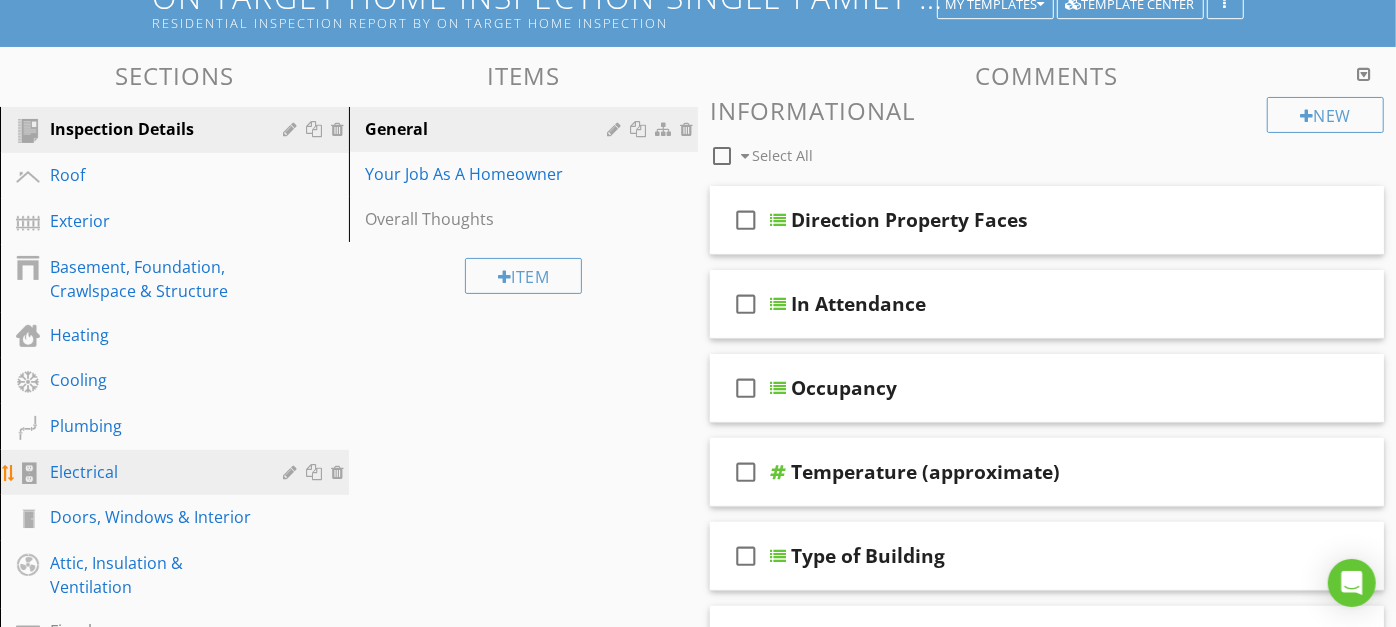 click on "Electrical" at bounding box center (152, 472) 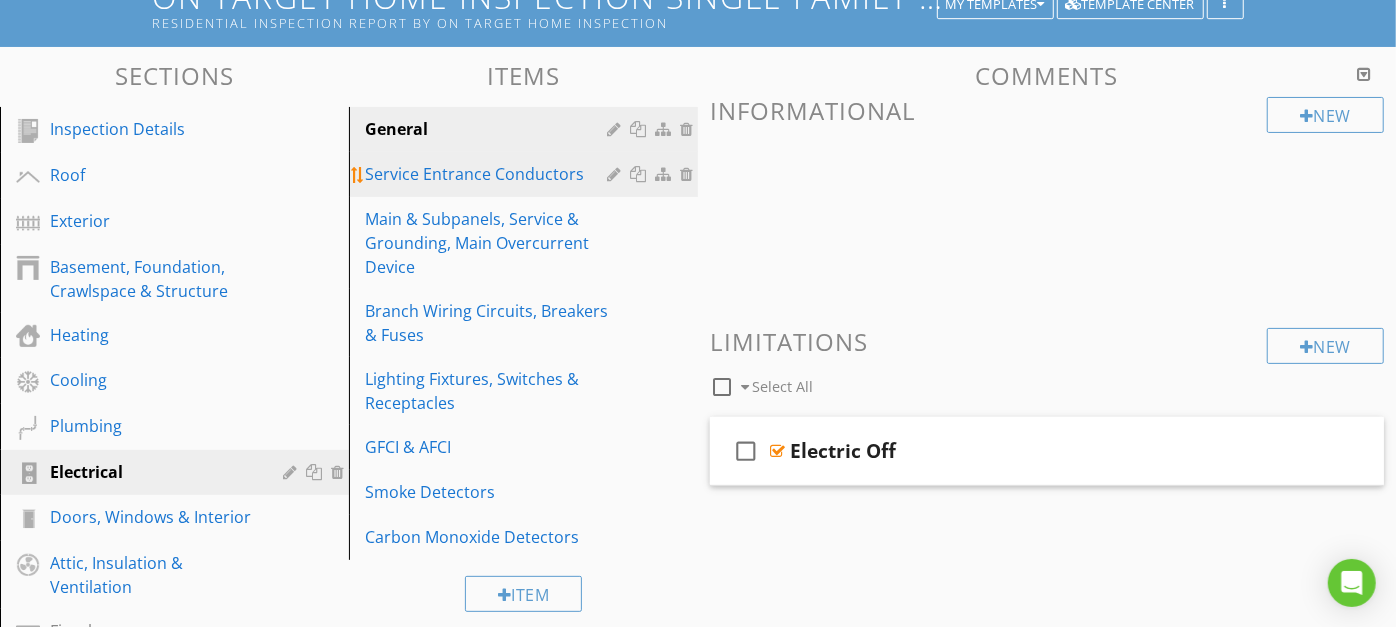 click on "Service Entrance Conductors" at bounding box center (489, 174) 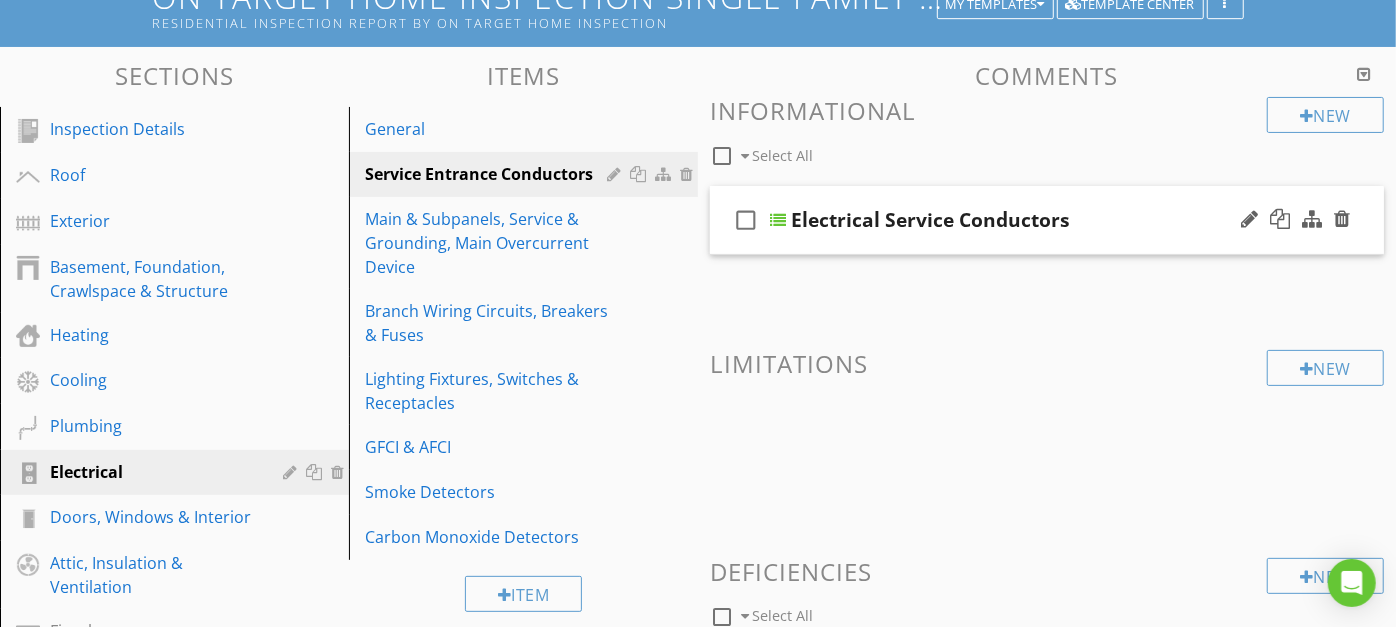click on "Electrical Service Conductors" at bounding box center (930, 220) 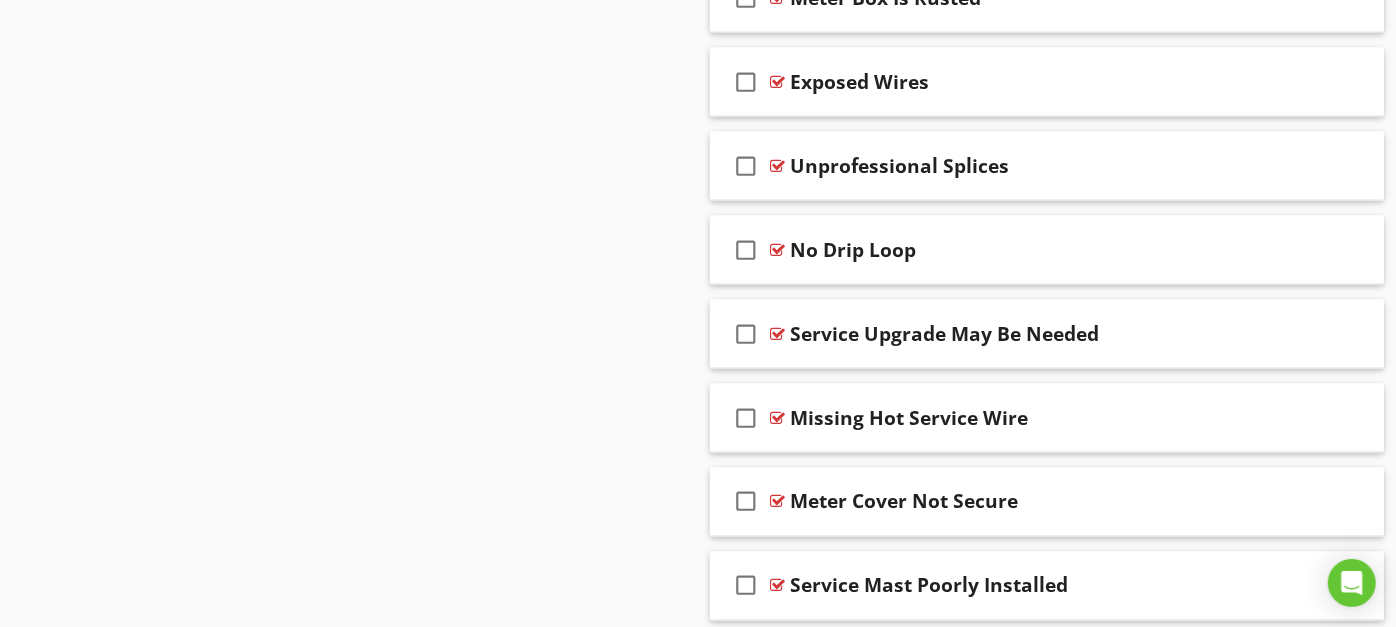 scroll, scrollTop: 1914, scrollLeft: 0, axis: vertical 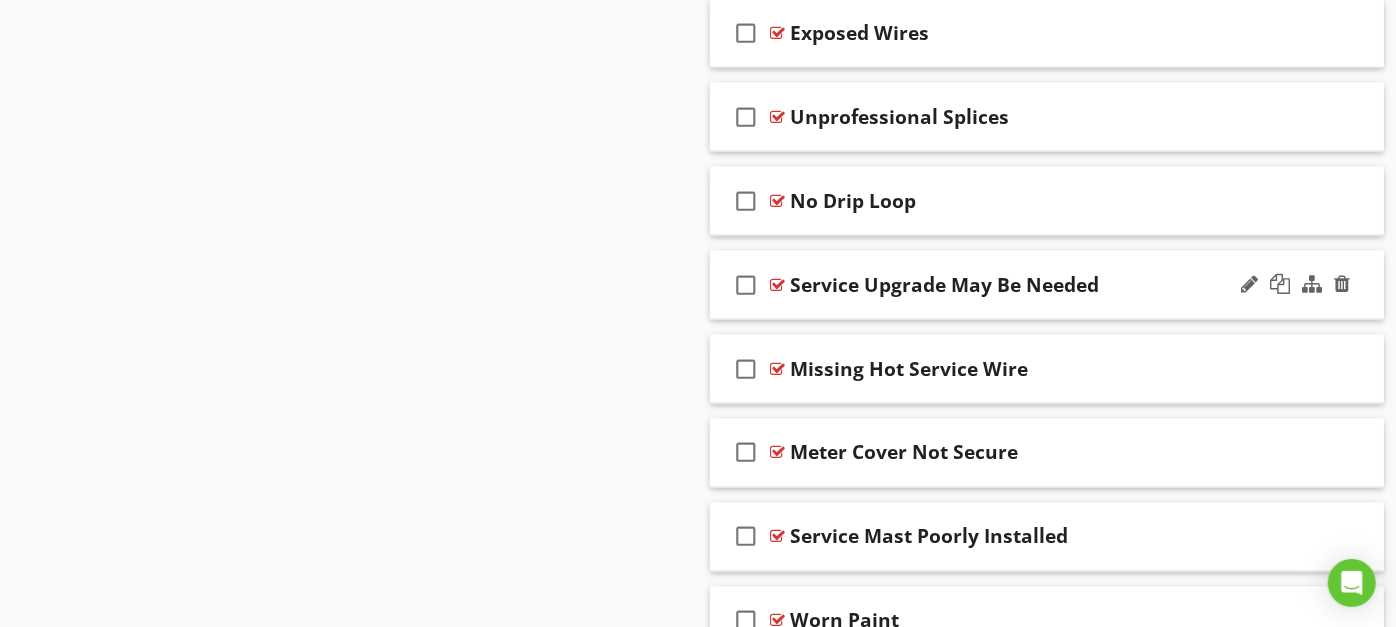 click on "check_box_outline_blank
Service Upgrade May Be Needed" at bounding box center [1047, 285] 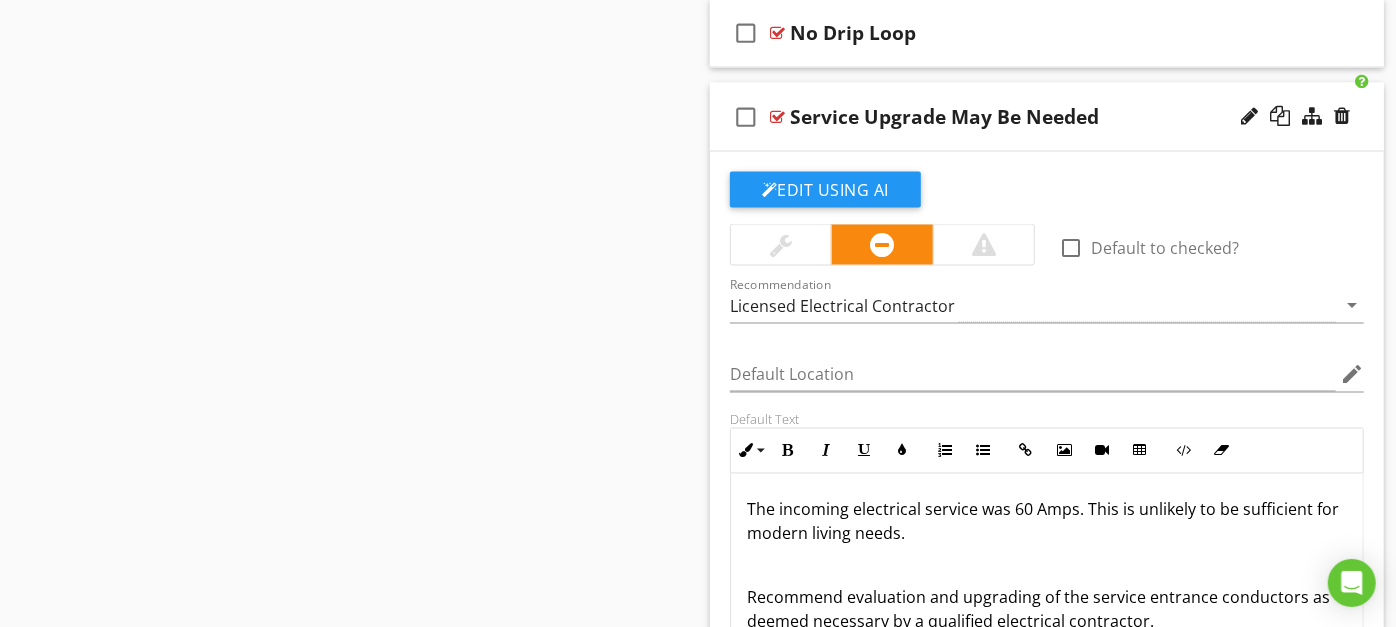 scroll, scrollTop: 2071, scrollLeft: 0, axis: vertical 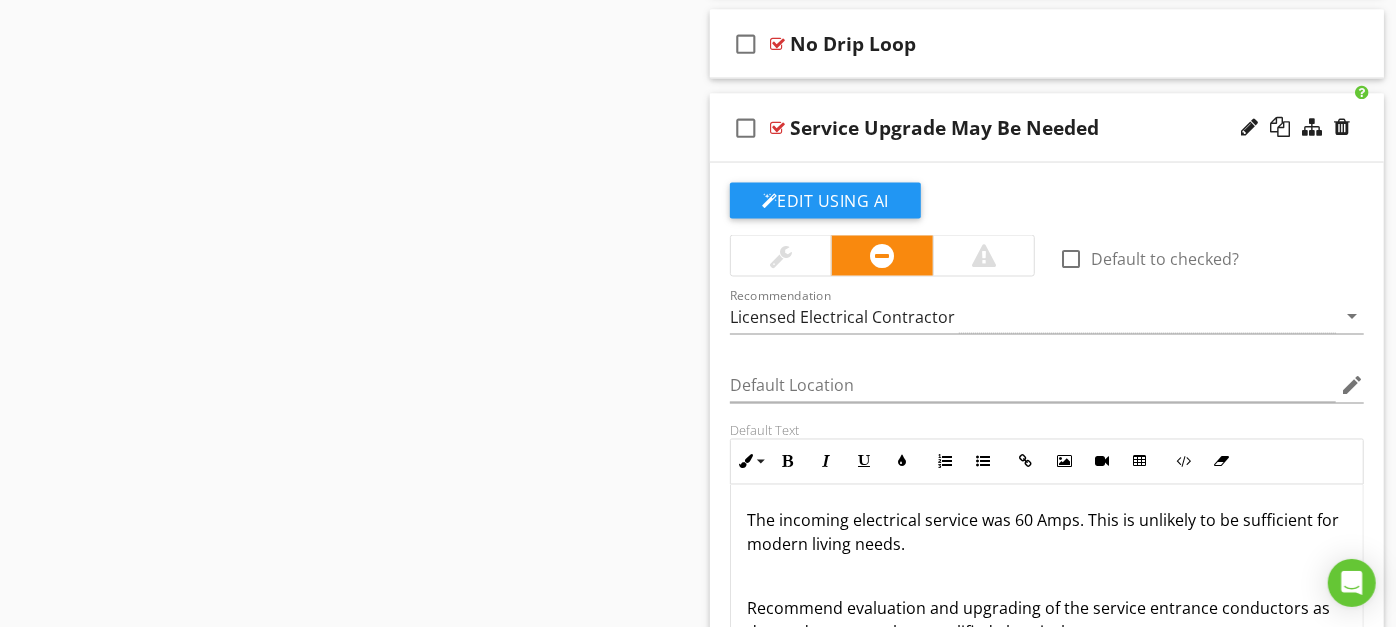 click on "Service Upgrade May Be Needed" at bounding box center [1028, 128] 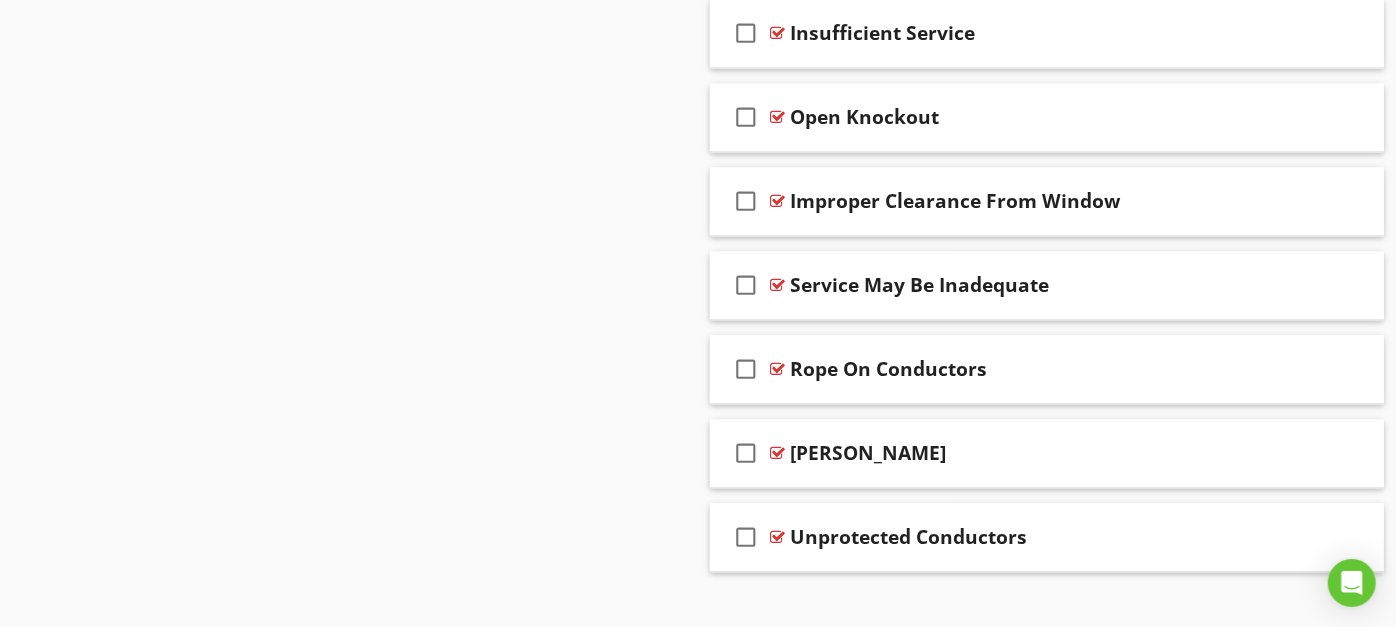 scroll, scrollTop: 2774, scrollLeft: 0, axis: vertical 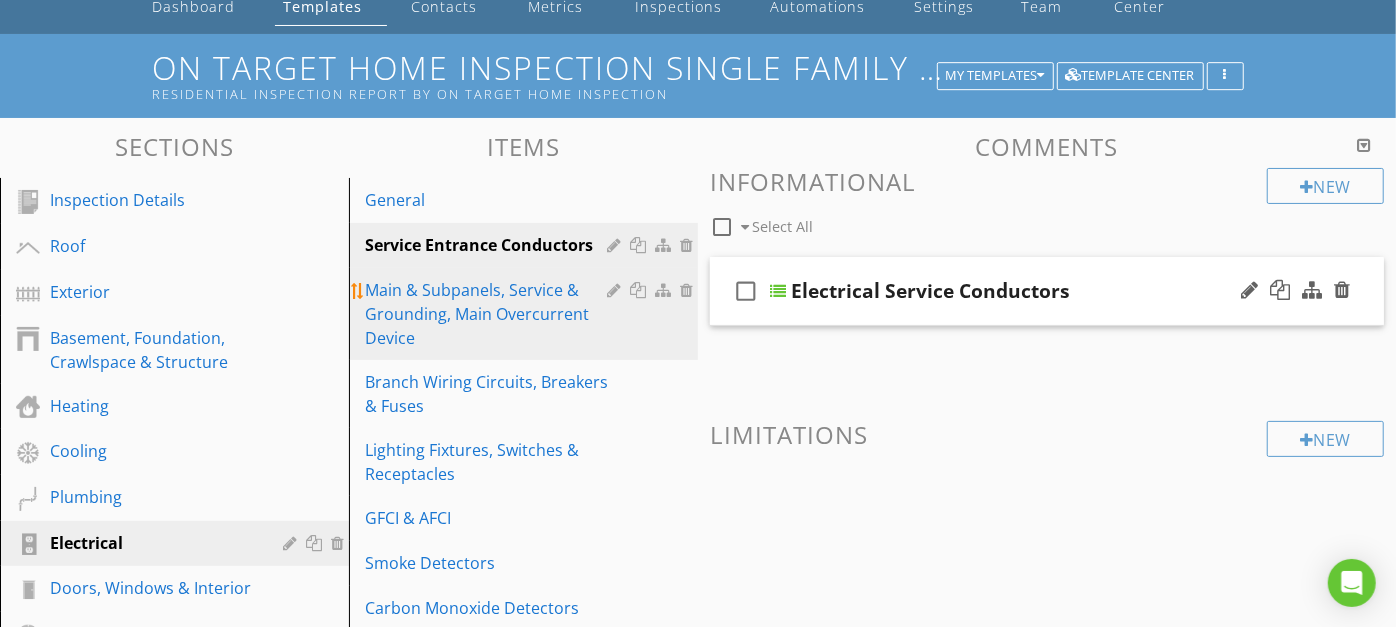 click on "Main & Subpanels, Service & Grounding, Main Overcurrent Device" at bounding box center (489, 314) 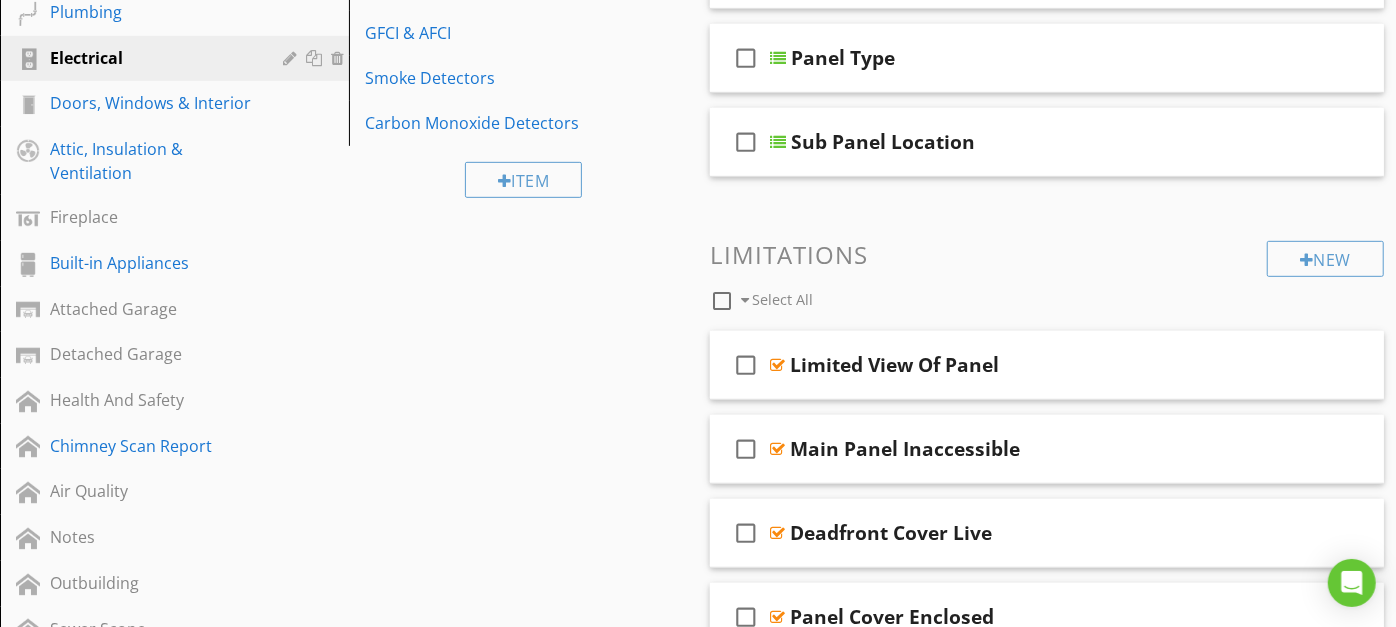 scroll, scrollTop: 554, scrollLeft: 0, axis: vertical 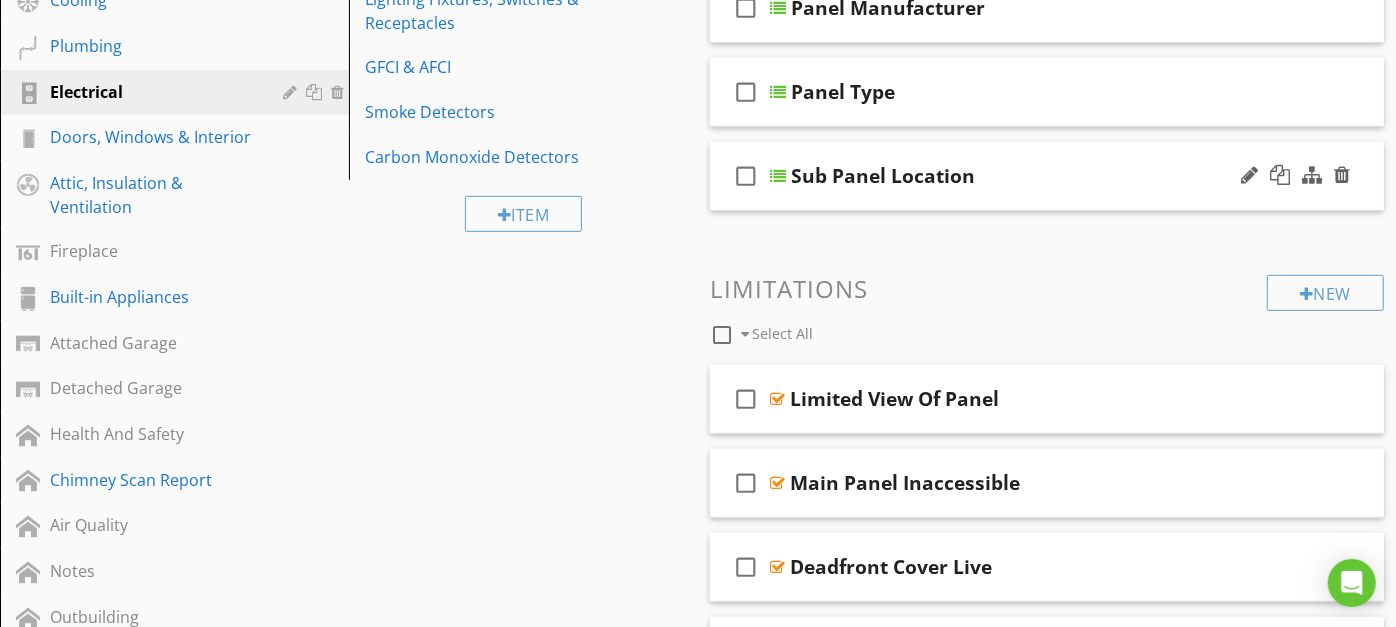 click on "check_box_outline_blank
Sub Panel Location" at bounding box center [1047, 176] 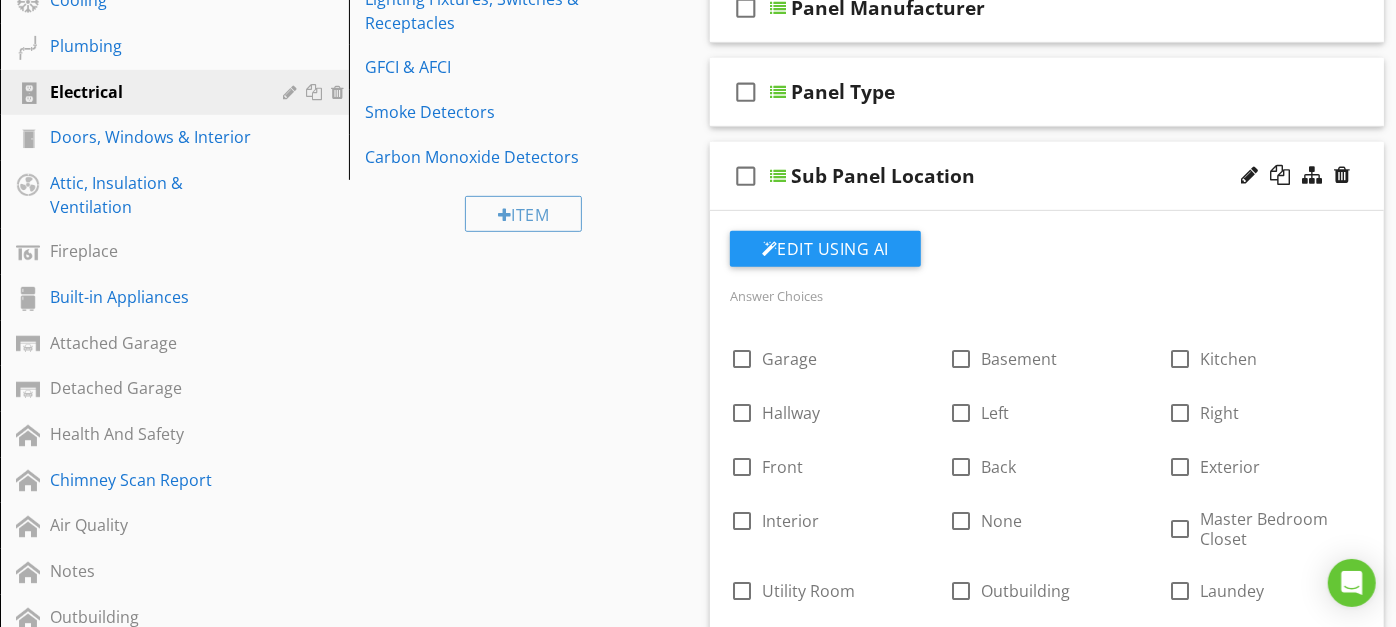 click on "check_box_outline_blank
Sub Panel Location" at bounding box center [1047, 176] 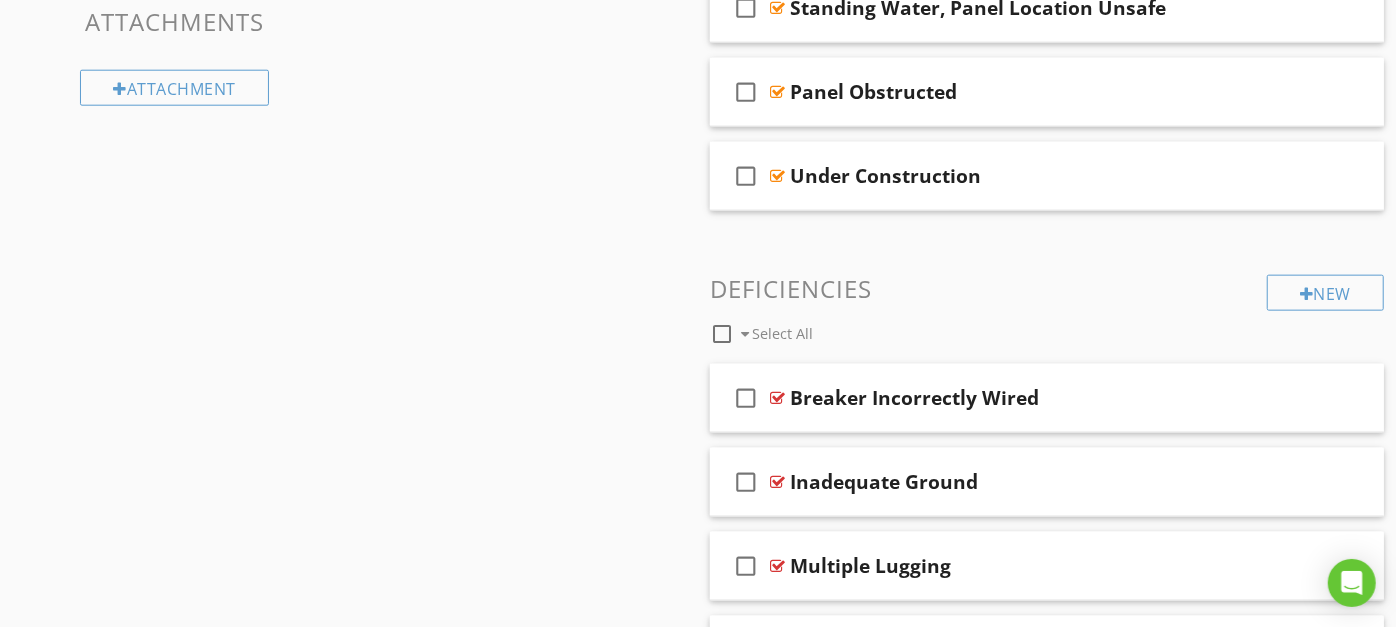 scroll, scrollTop: 1411, scrollLeft: 0, axis: vertical 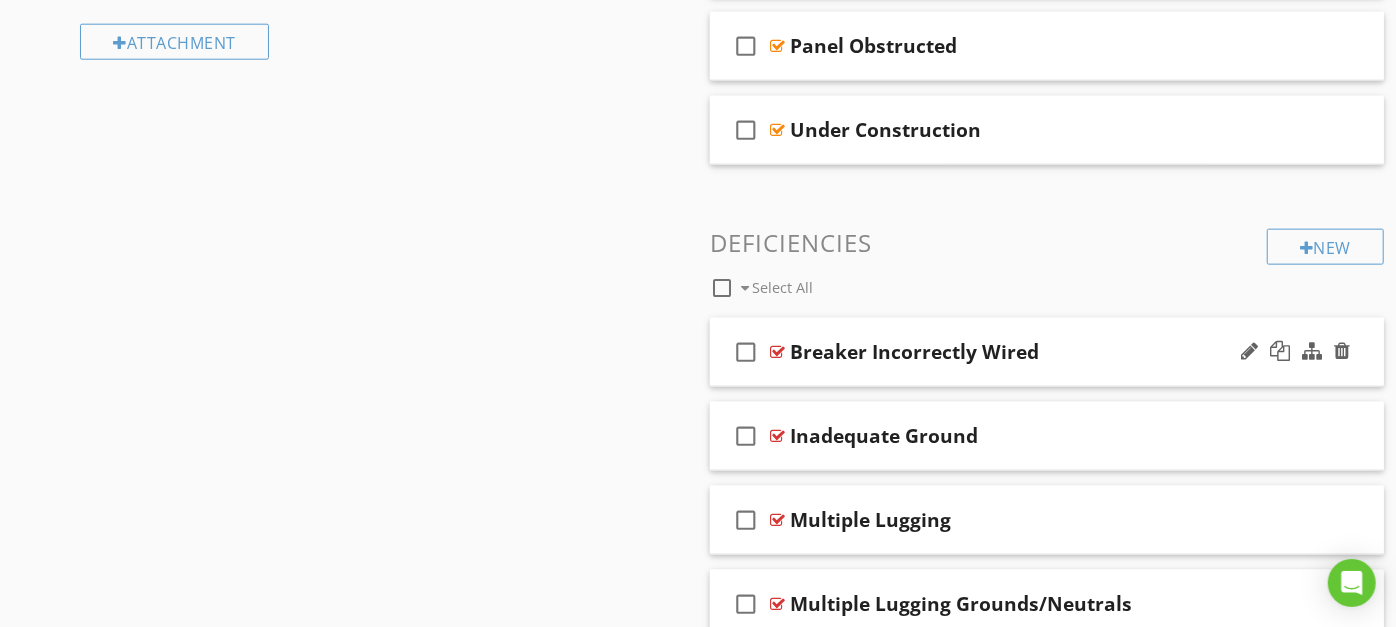 click on "Breaker Incorrectly Wired" at bounding box center [1028, 352] 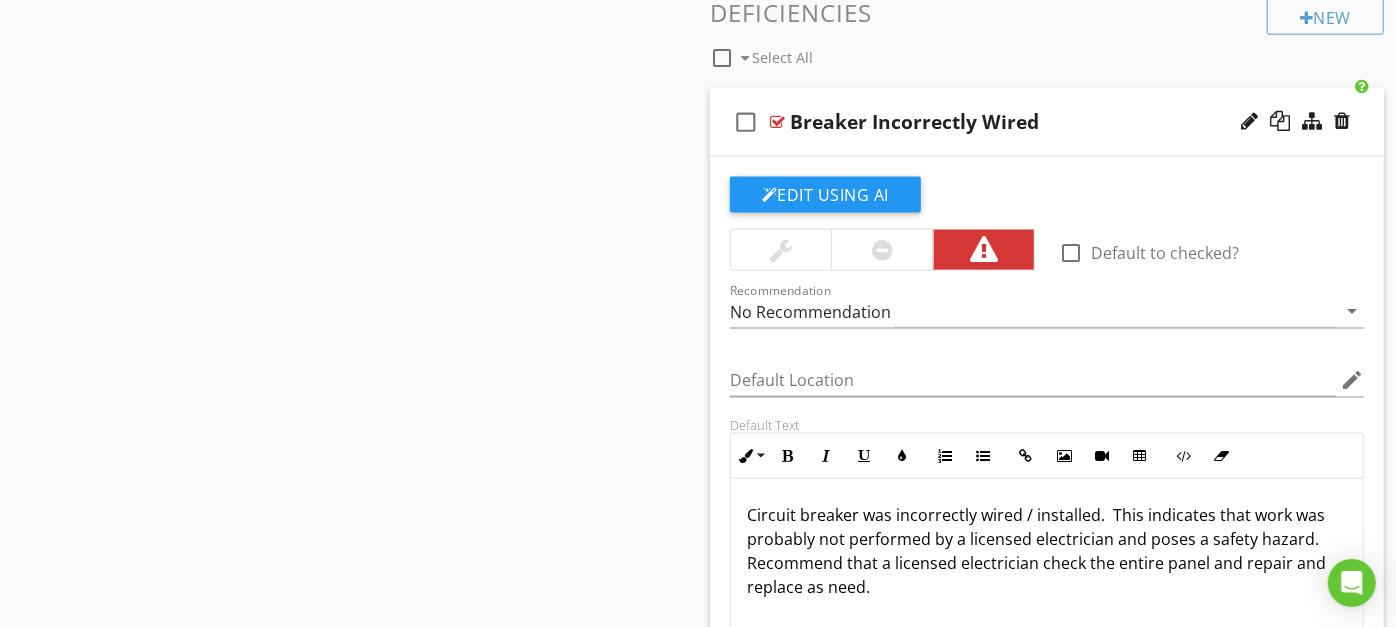 scroll, scrollTop: 1617, scrollLeft: 0, axis: vertical 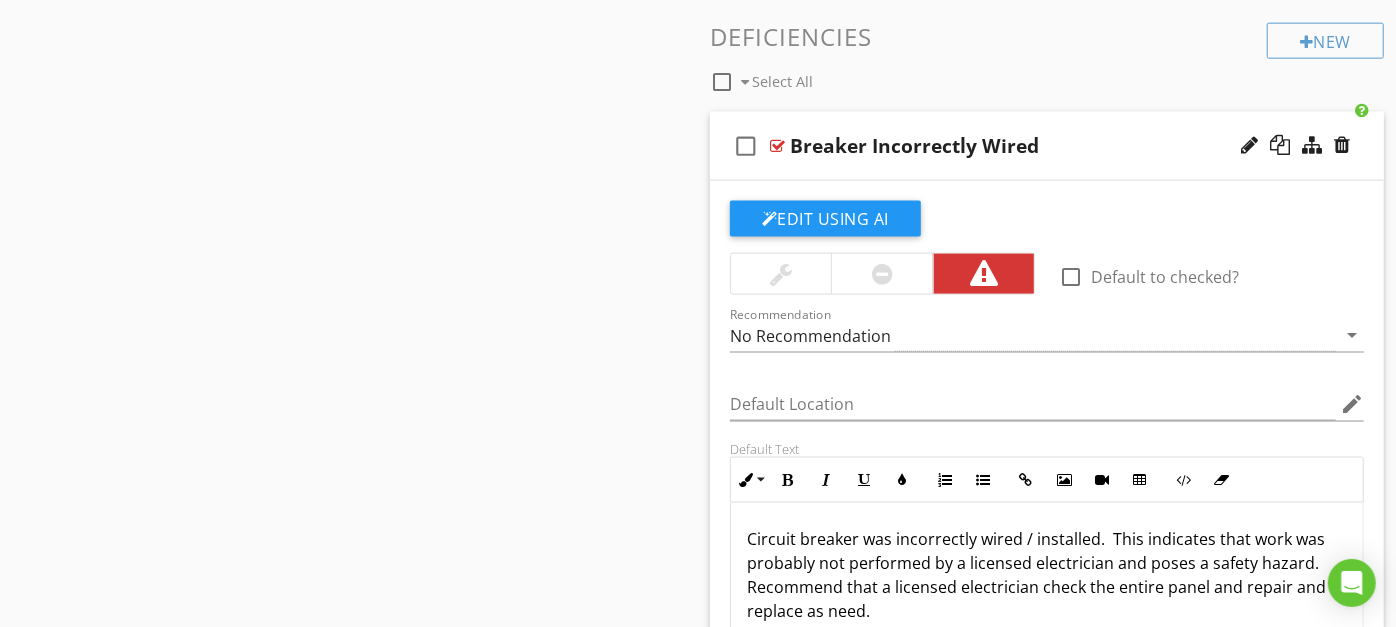click on "check_box_outline_blank
Breaker Incorrectly Wired" at bounding box center [1047, 146] 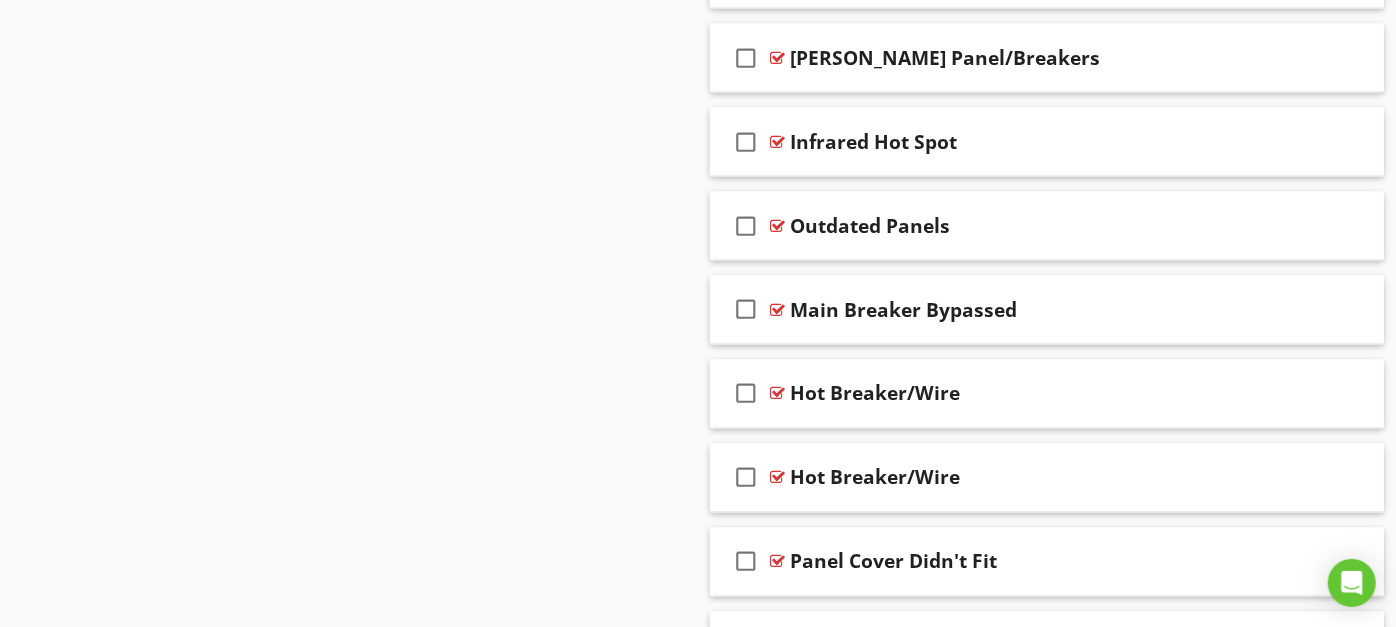 scroll, scrollTop: 6779, scrollLeft: 0, axis: vertical 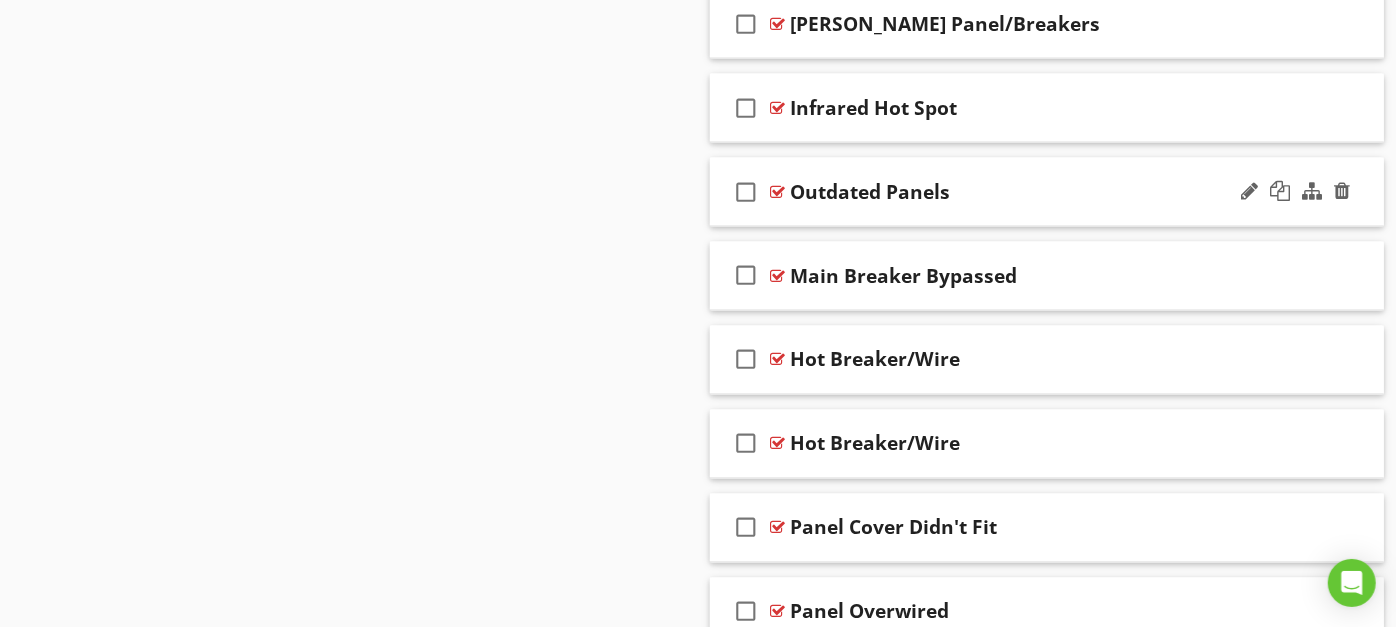 click on "check_box_outline_blank
Outdated Panels" at bounding box center (1047, 192) 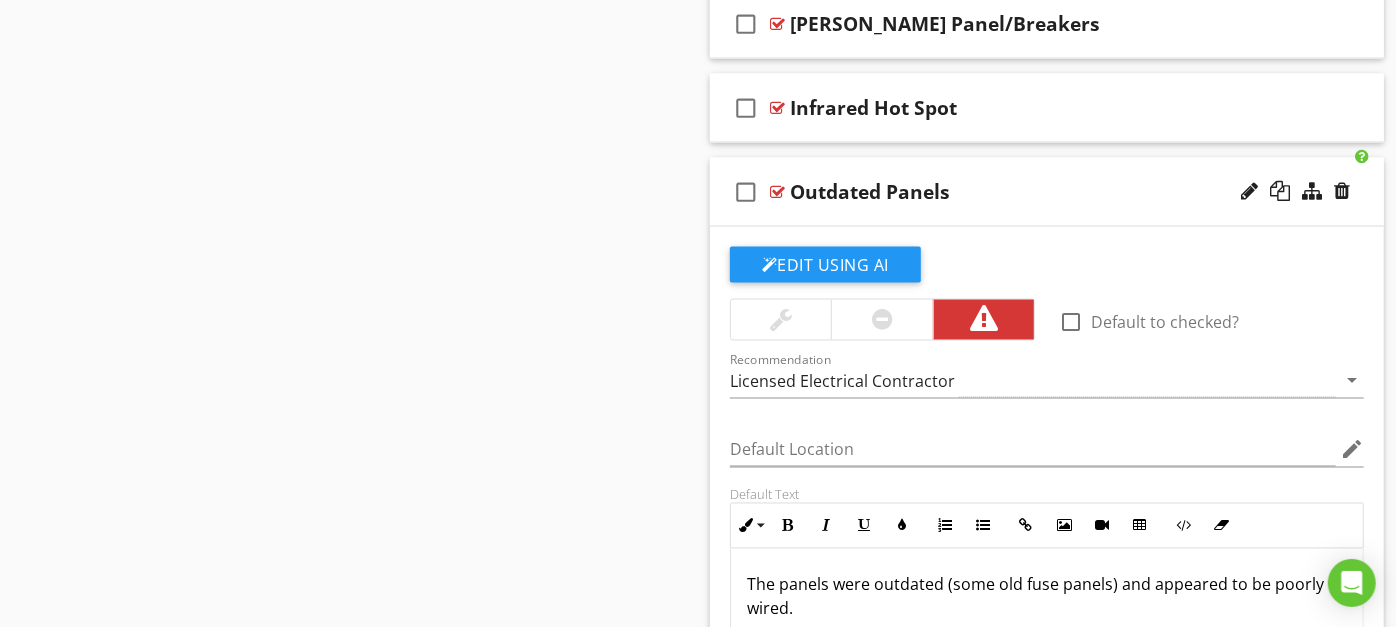 click on "check_box_outline_blank
Outdated Panels" at bounding box center [1047, 192] 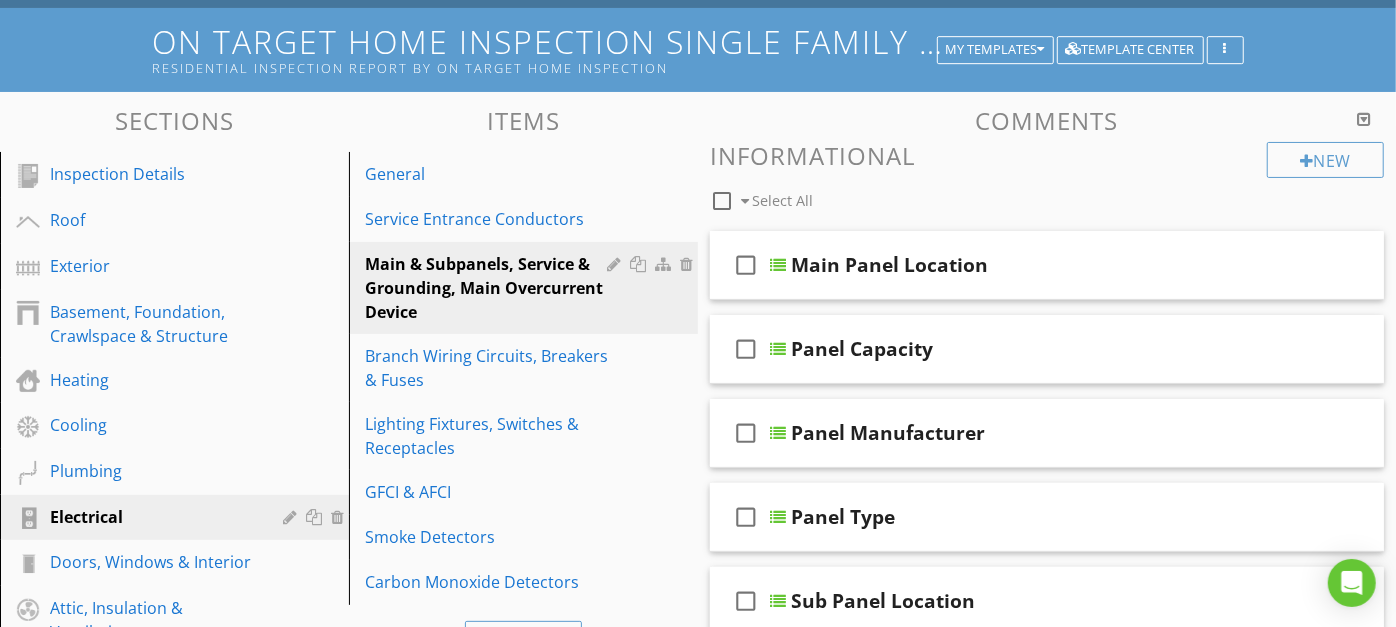 scroll, scrollTop: 118, scrollLeft: 0, axis: vertical 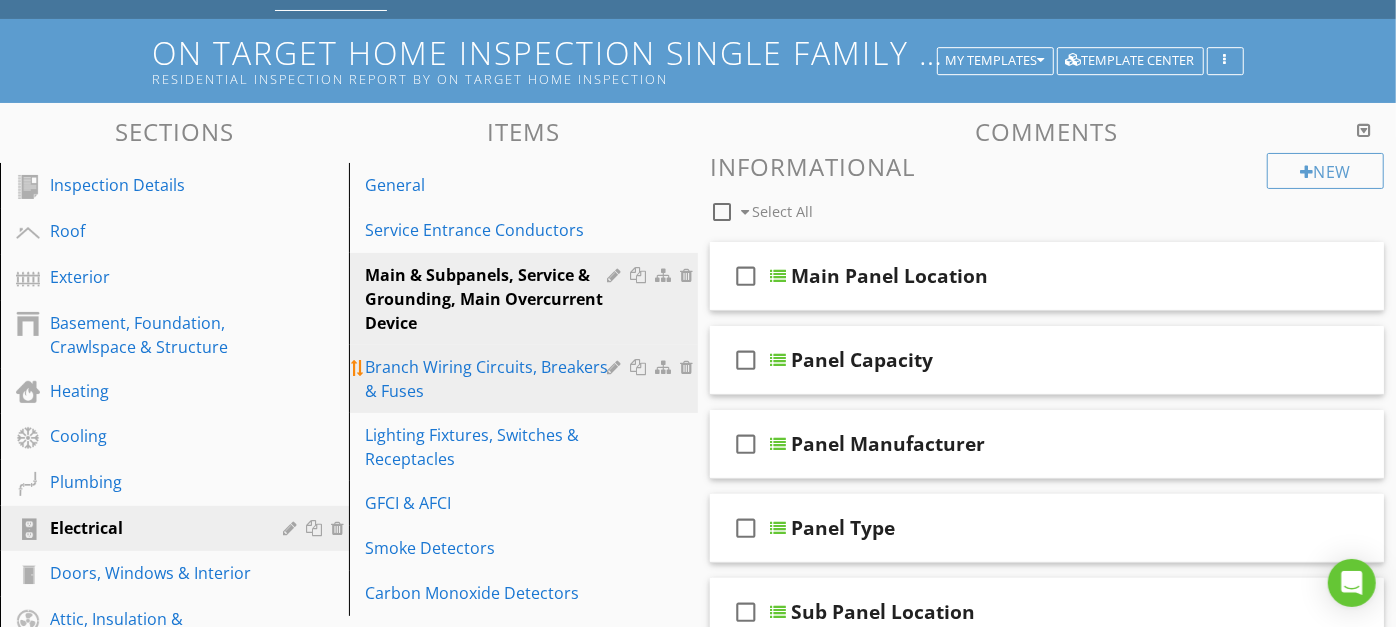 click on "Branch Wiring Circuits, Breakers & Fuses" at bounding box center [489, 379] 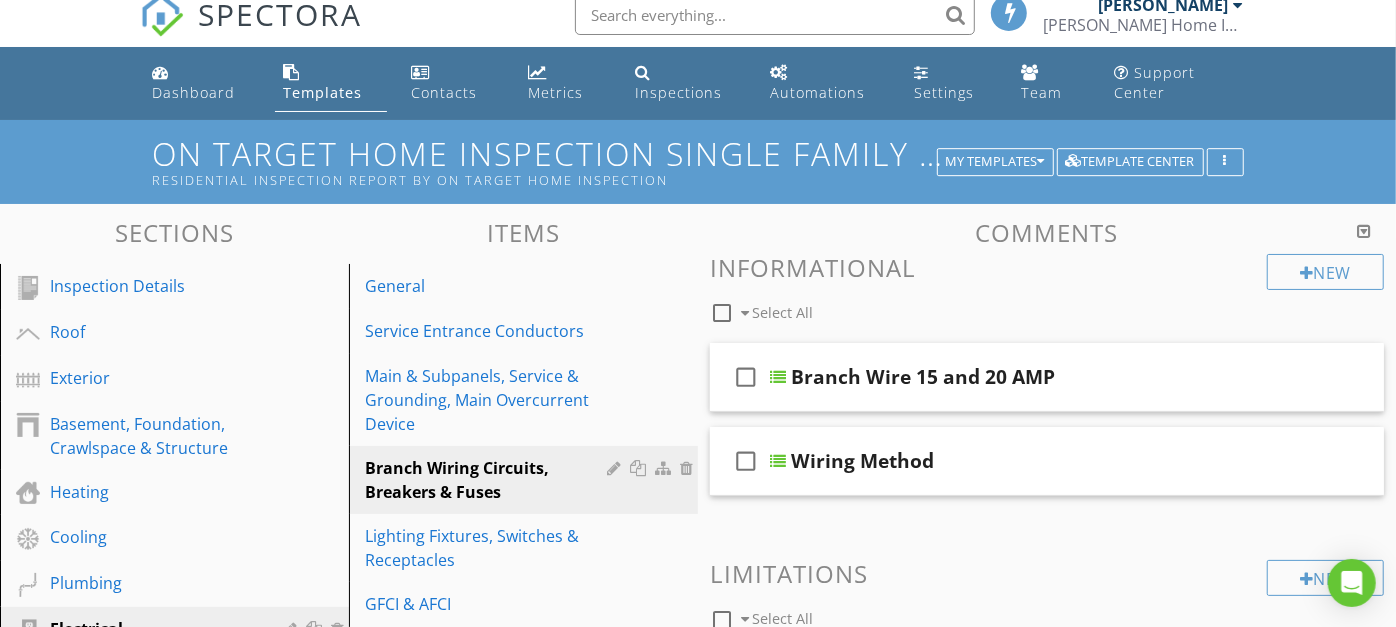 scroll, scrollTop: 0, scrollLeft: 0, axis: both 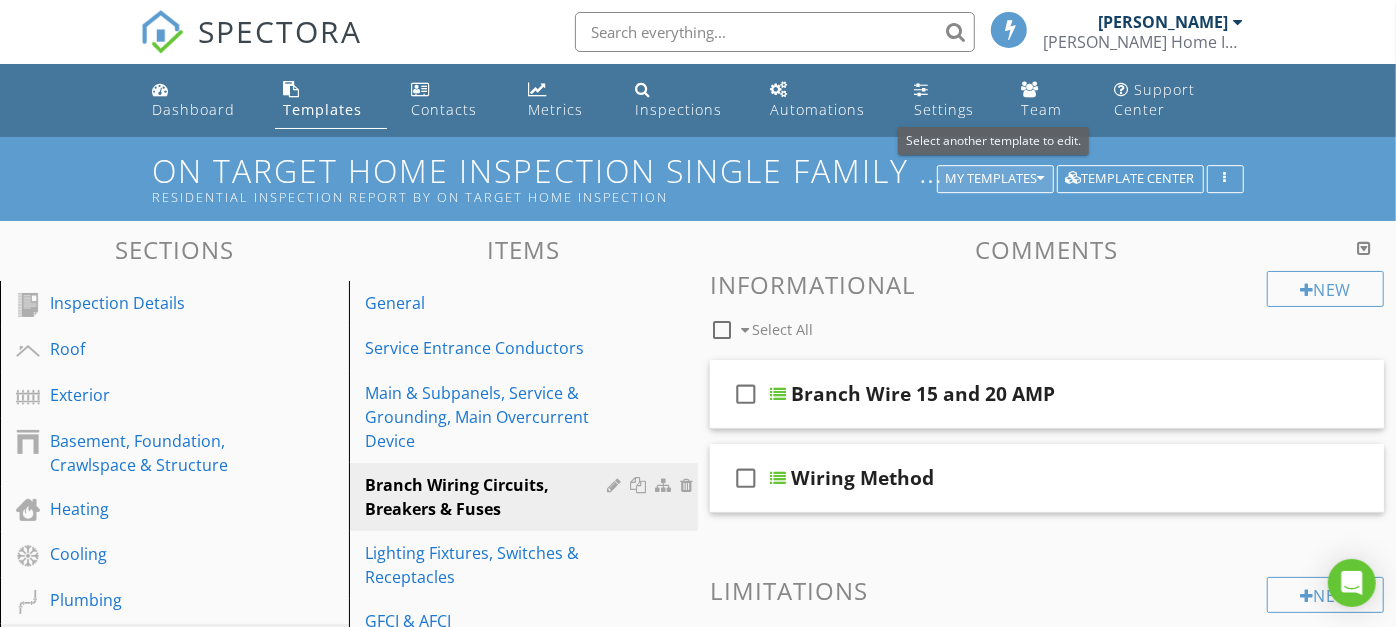 click on "My Templates" at bounding box center [995, 179] 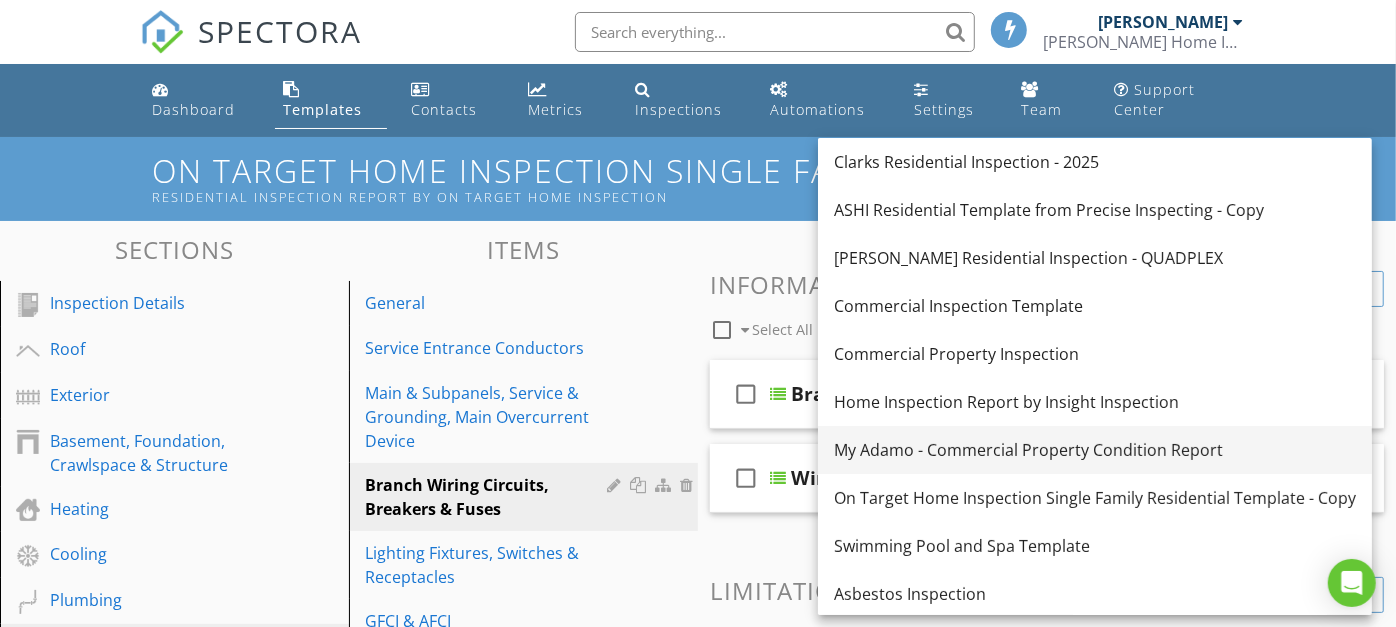 click on "My Adamo - Commercial Property Condition Report" at bounding box center (1095, 450) 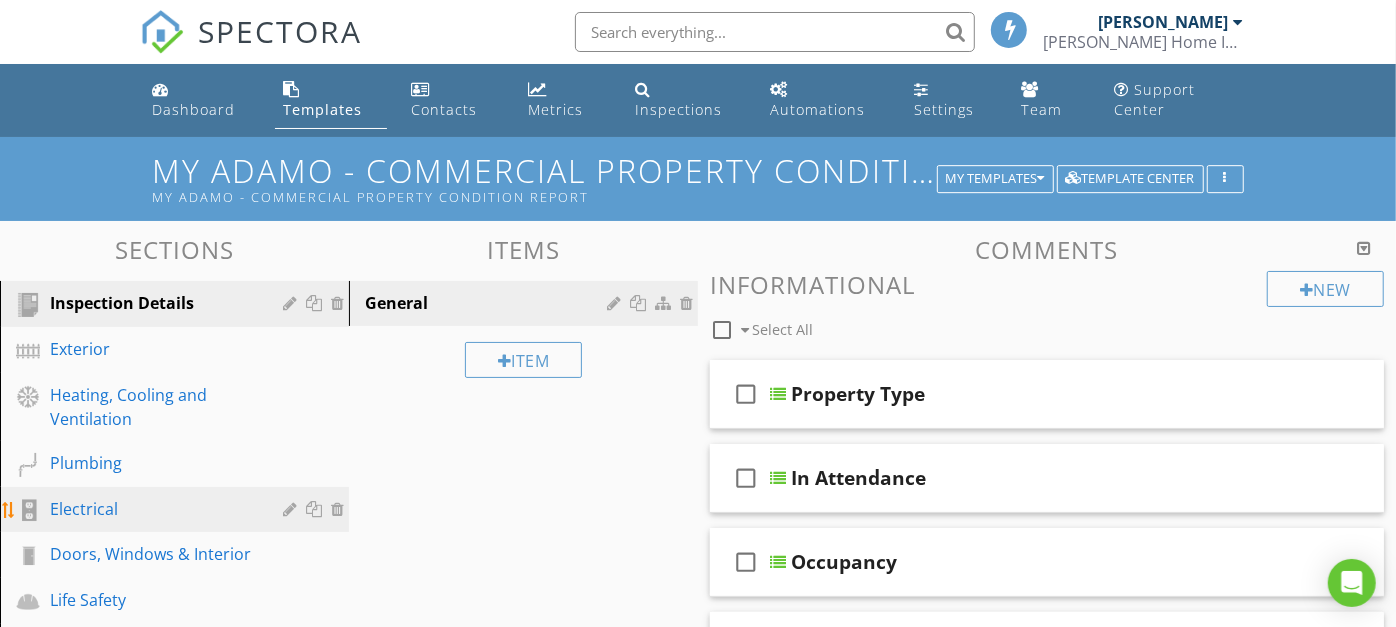 click on "Electrical" at bounding box center [177, 510] 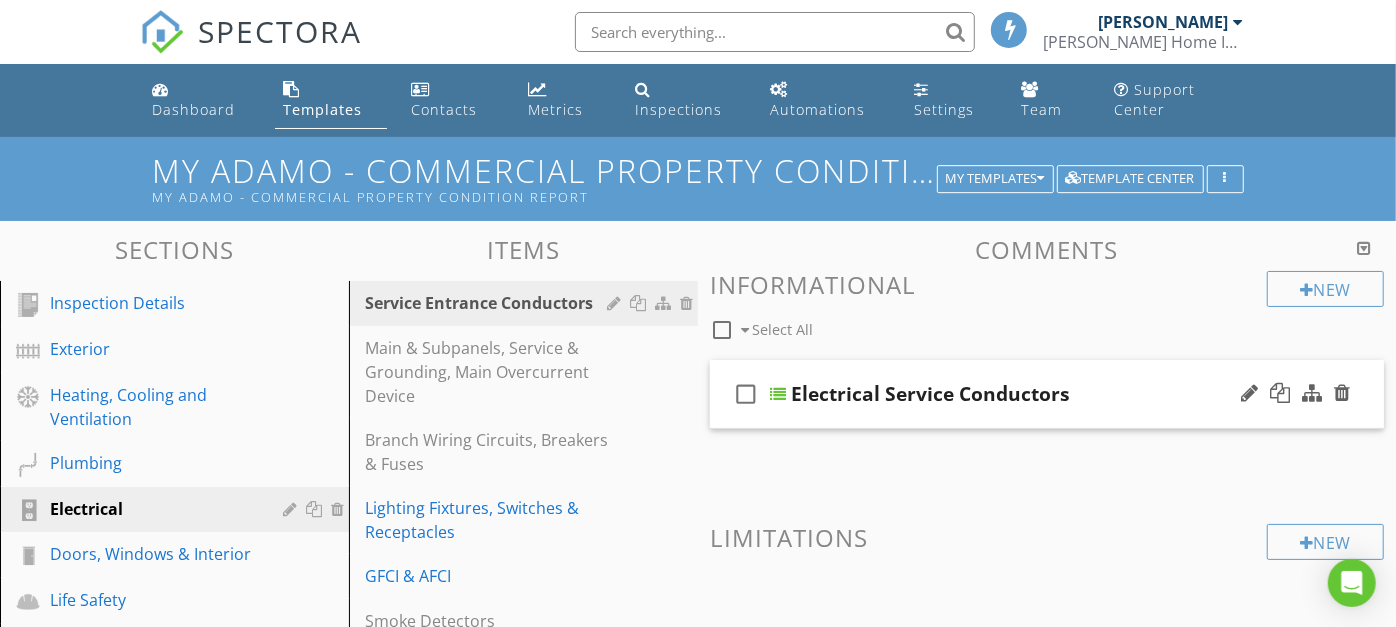 click on "check_box_outline_blank
Electrical Service Conductors" at bounding box center [1047, 394] 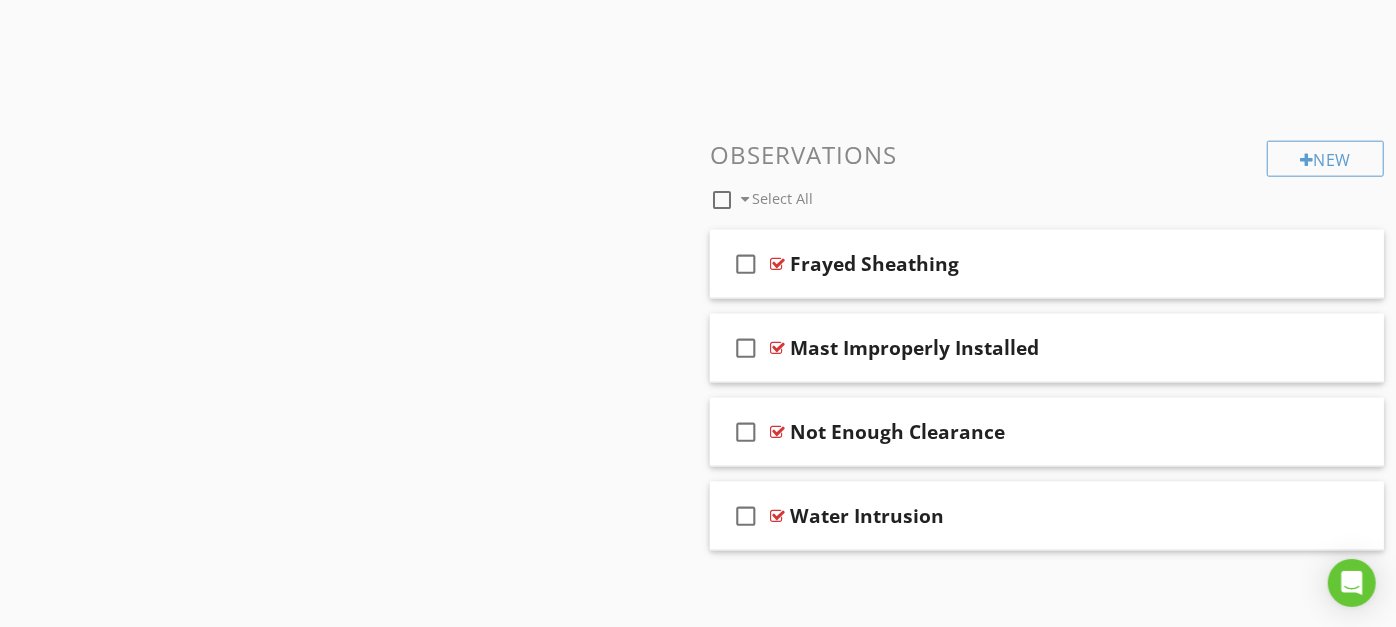 scroll, scrollTop: 1354, scrollLeft: 0, axis: vertical 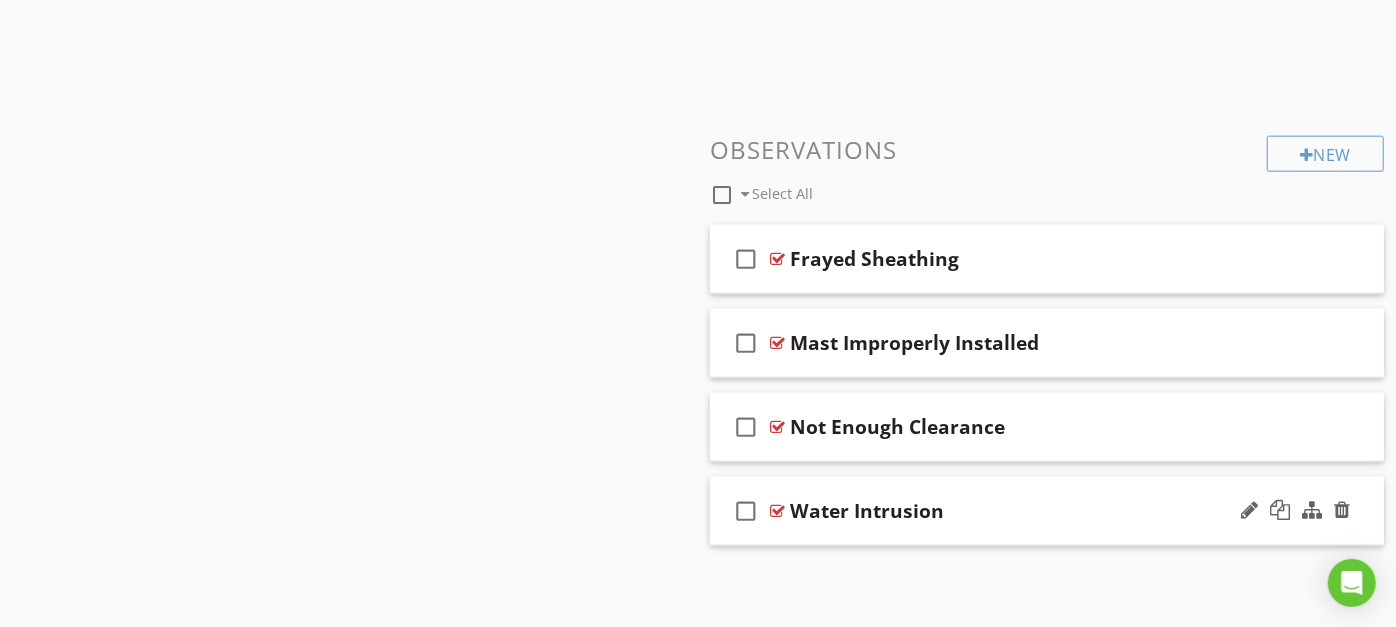 click on "Water Intrusion" at bounding box center [1028, 511] 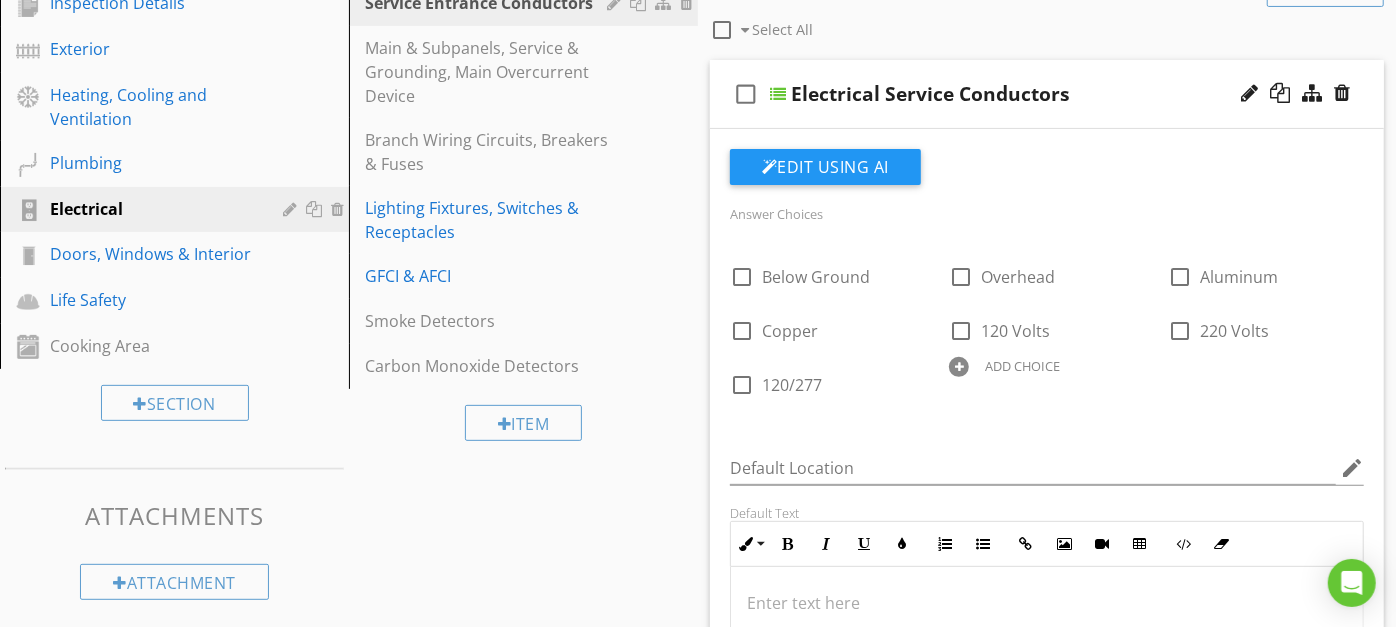 scroll, scrollTop: 201, scrollLeft: 0, axis: vertical 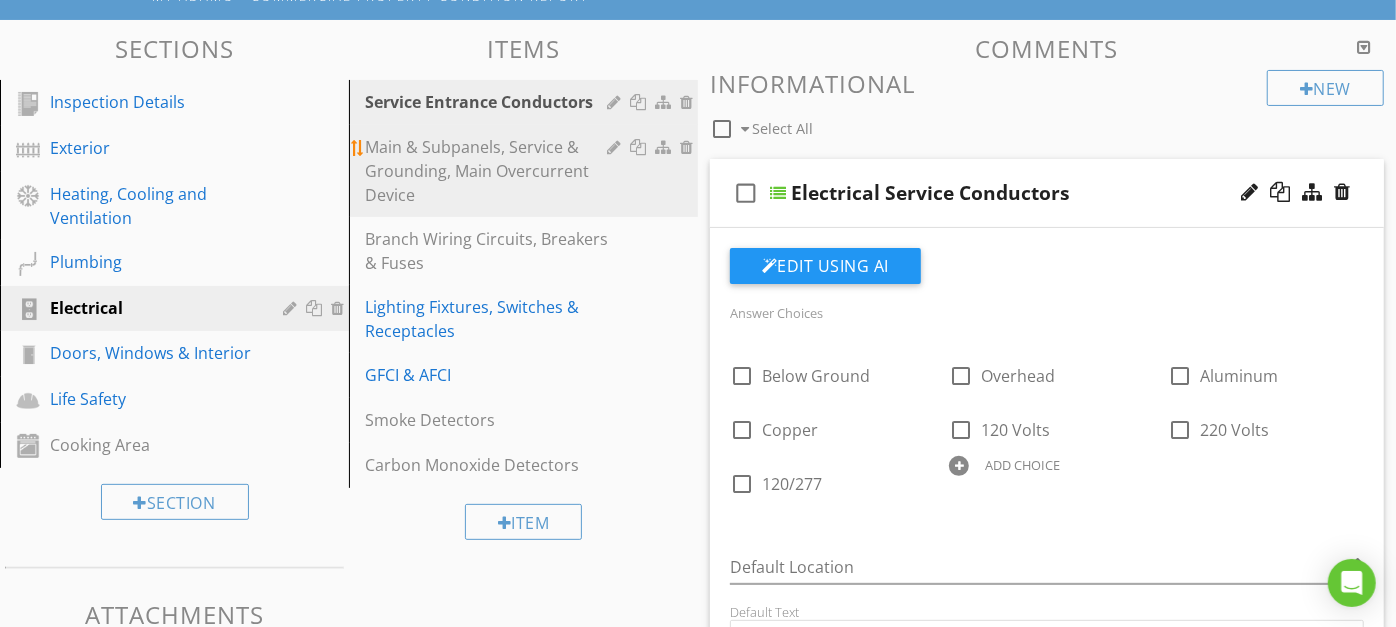 click on "Main & Subpanels, Service & Grounding, Main Overcurrent Device" at bounding box center (489, 171) 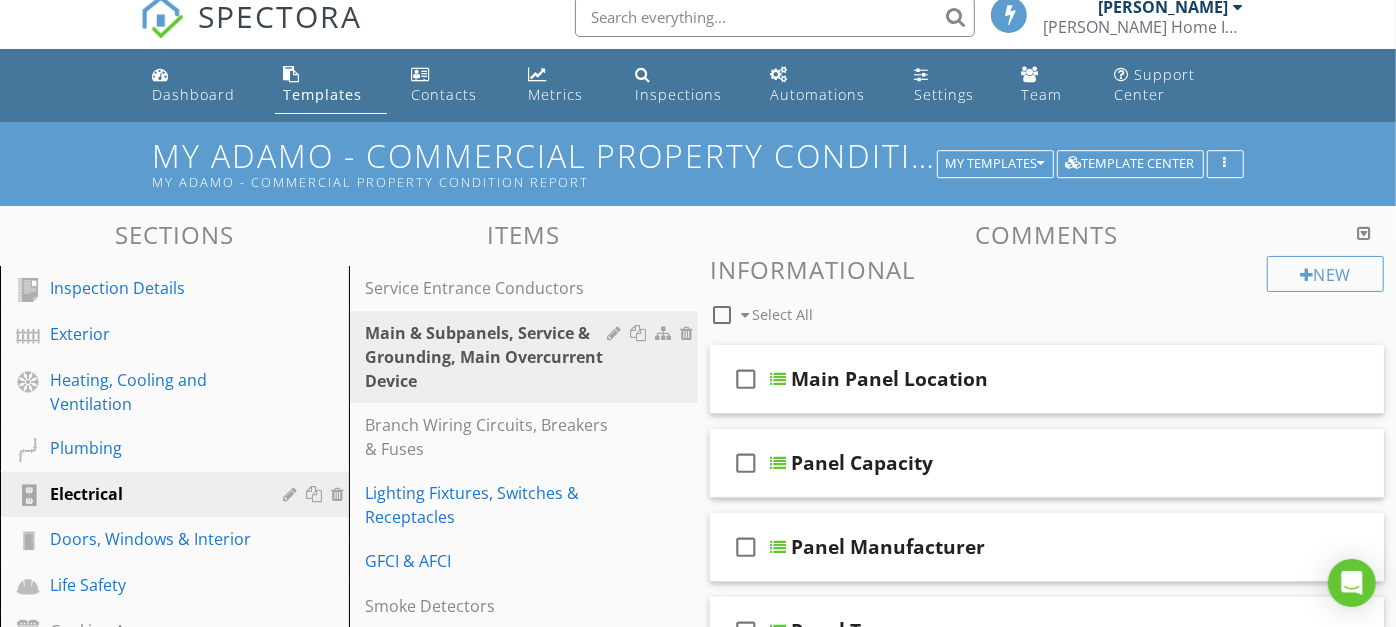 scroll, scrollTop: 0, scrollLeft: 0, axis: both 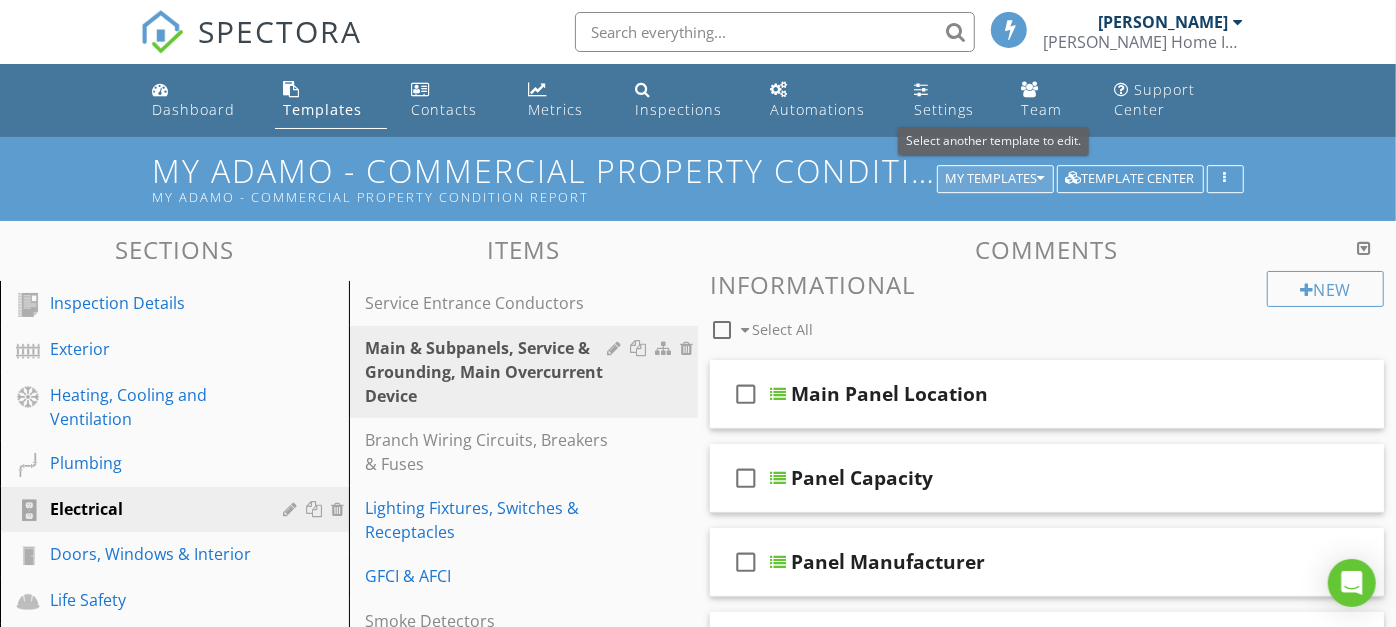 click on "My Templates" at bounding box center [995, 179] 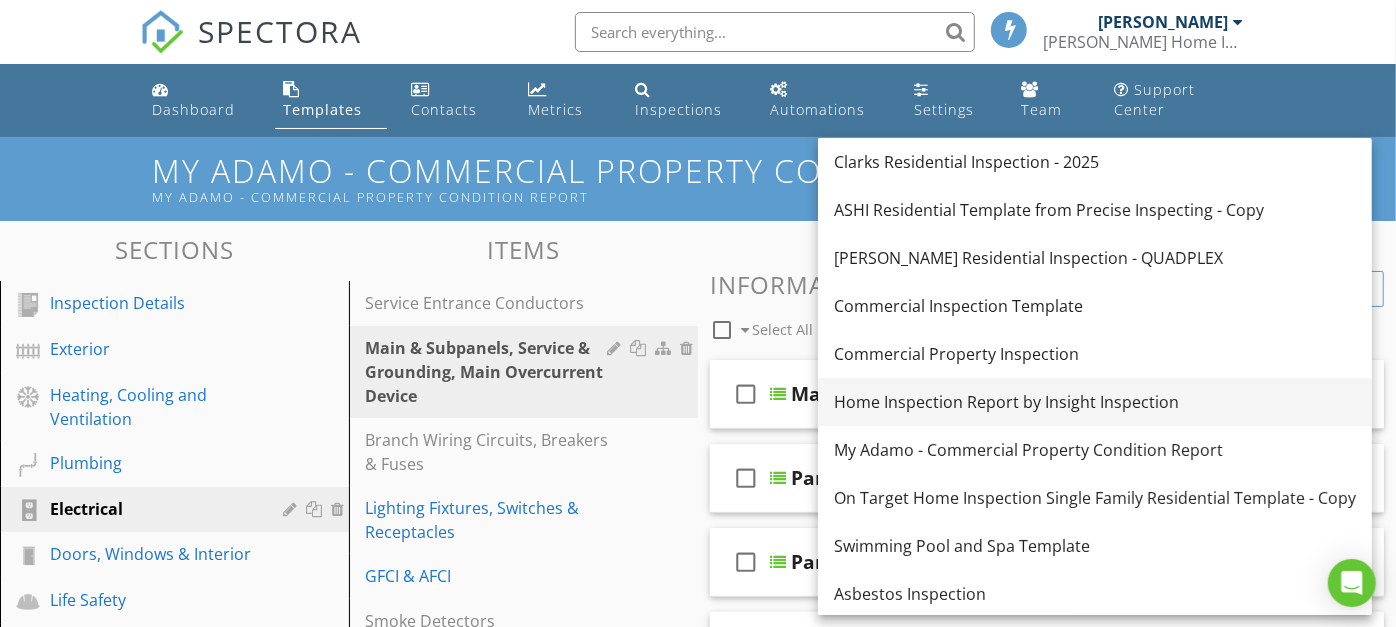 click on "Home Inspection Report by Insight Inspection" at bounding box center [1095, 402] 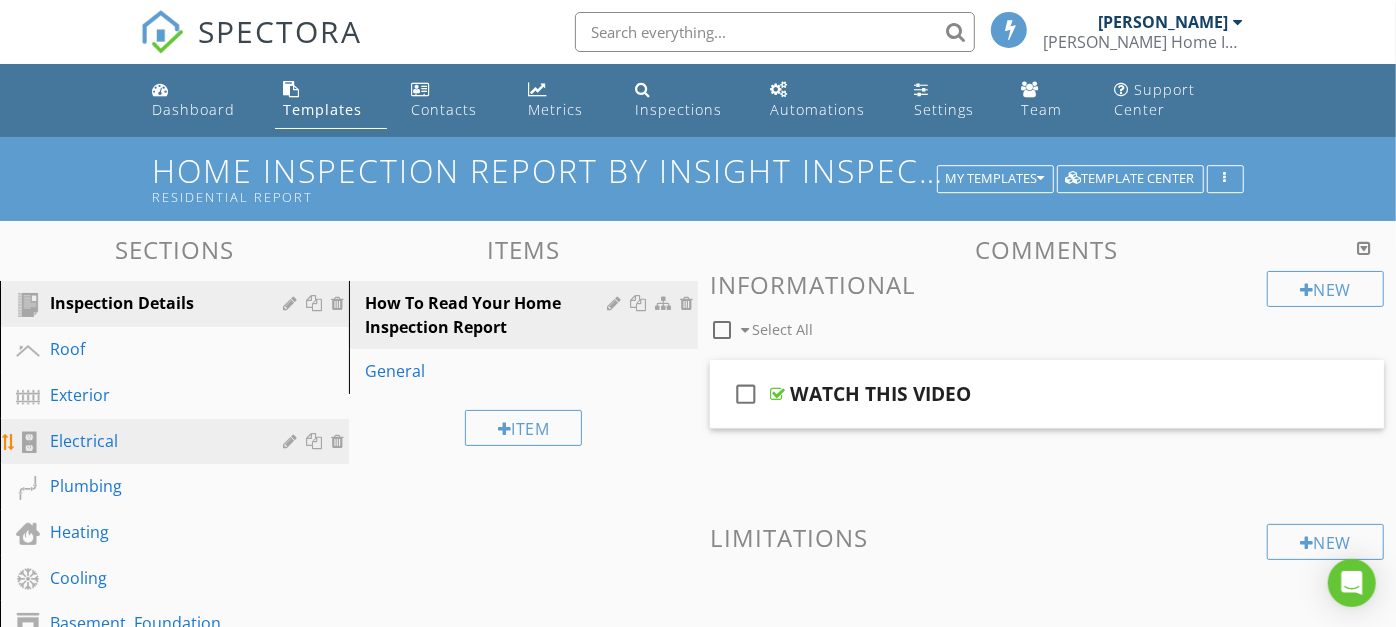 click on "Electrical" at bounding box center (177, 442) 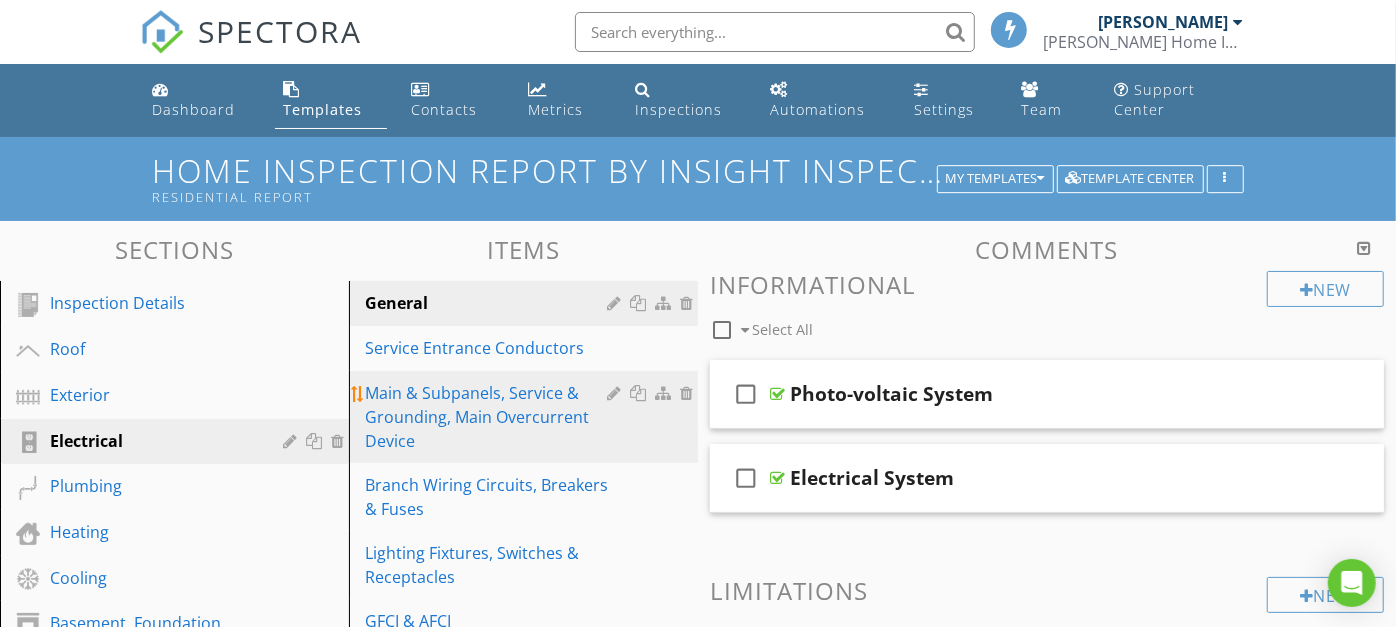 click on "Main & Subpanels, Service & Grounding, Main Overcurrent Device" at bounding box center (489, 417) 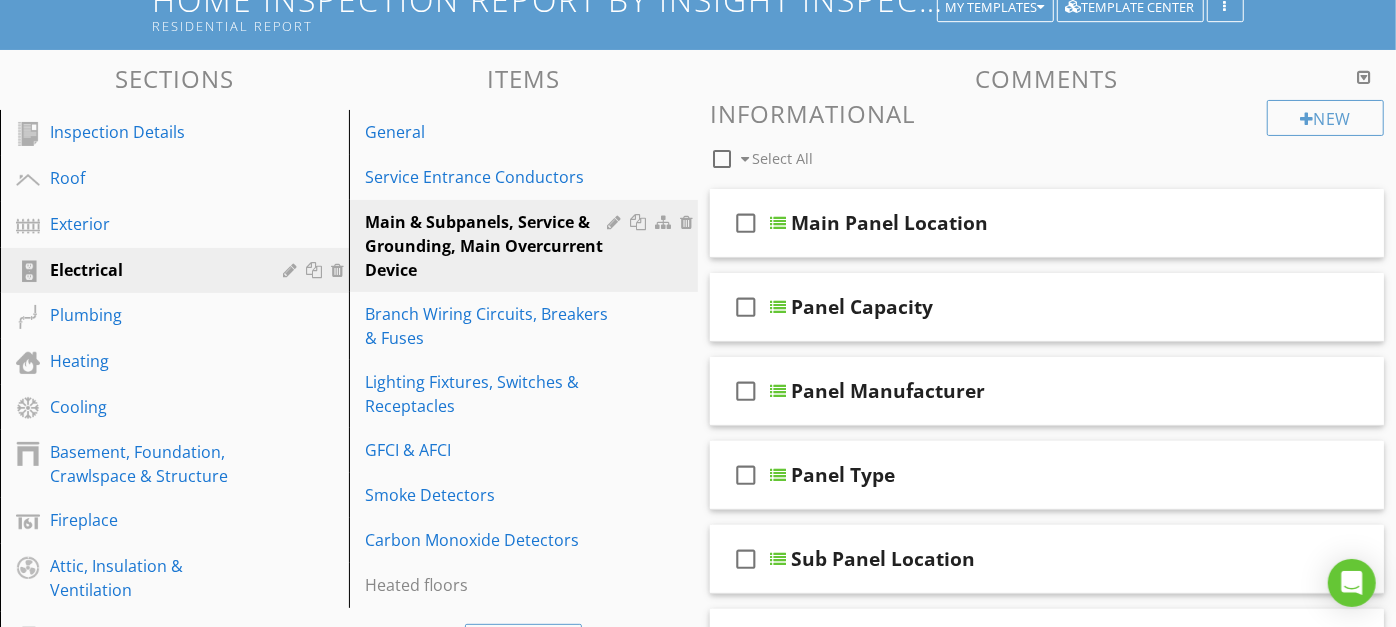 scroll, scrollTop: 0, scrollLeft: 0, axis: both 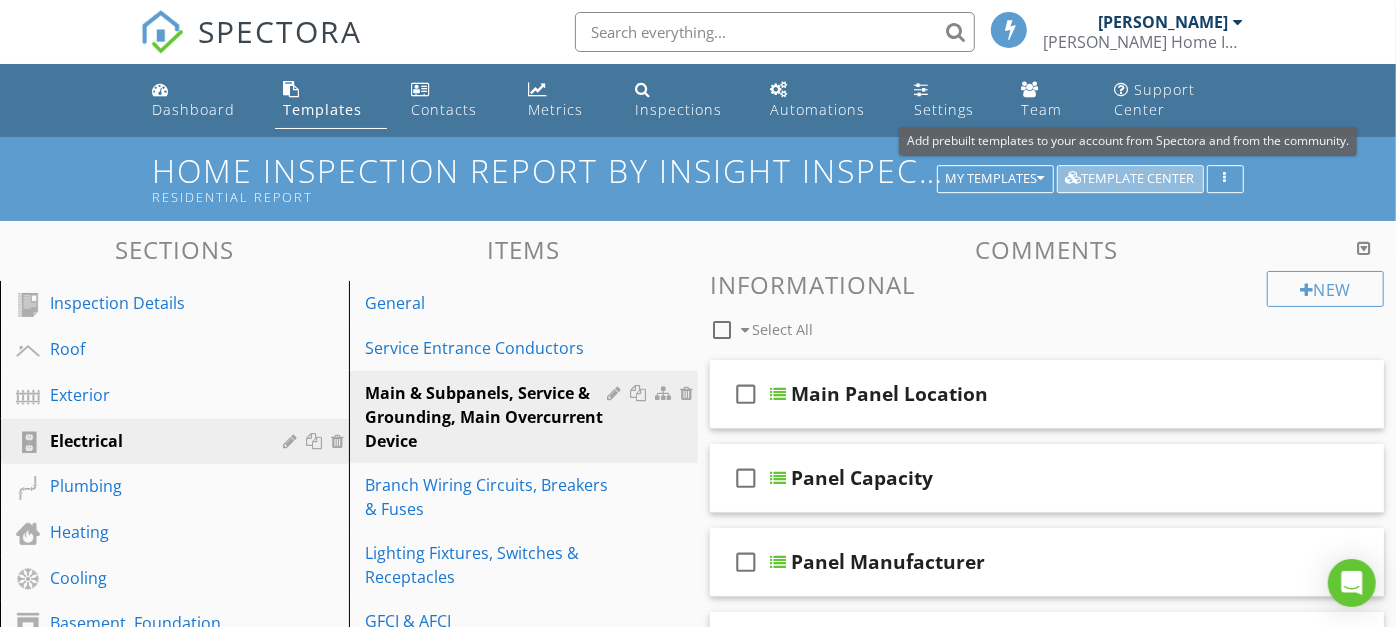 click on "Template Center" at bounding box center (1130, 179) 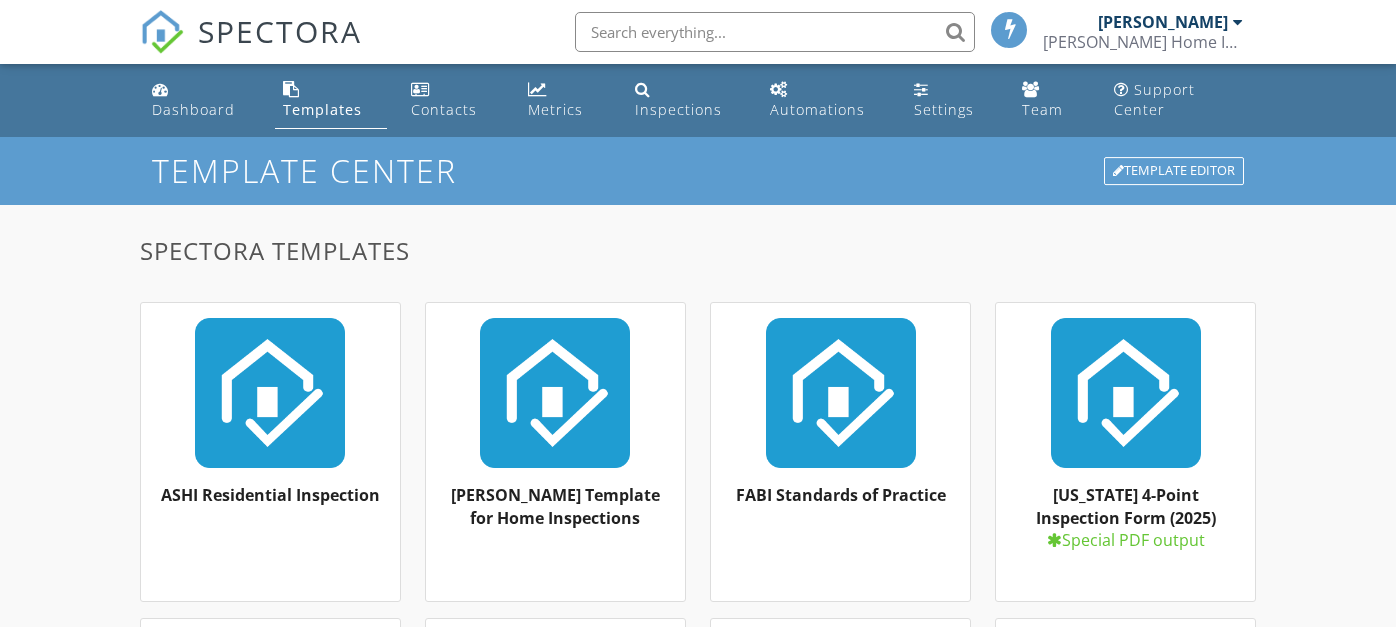 scroll, scrollTop: 0, scrollLeft: 0, axis: both 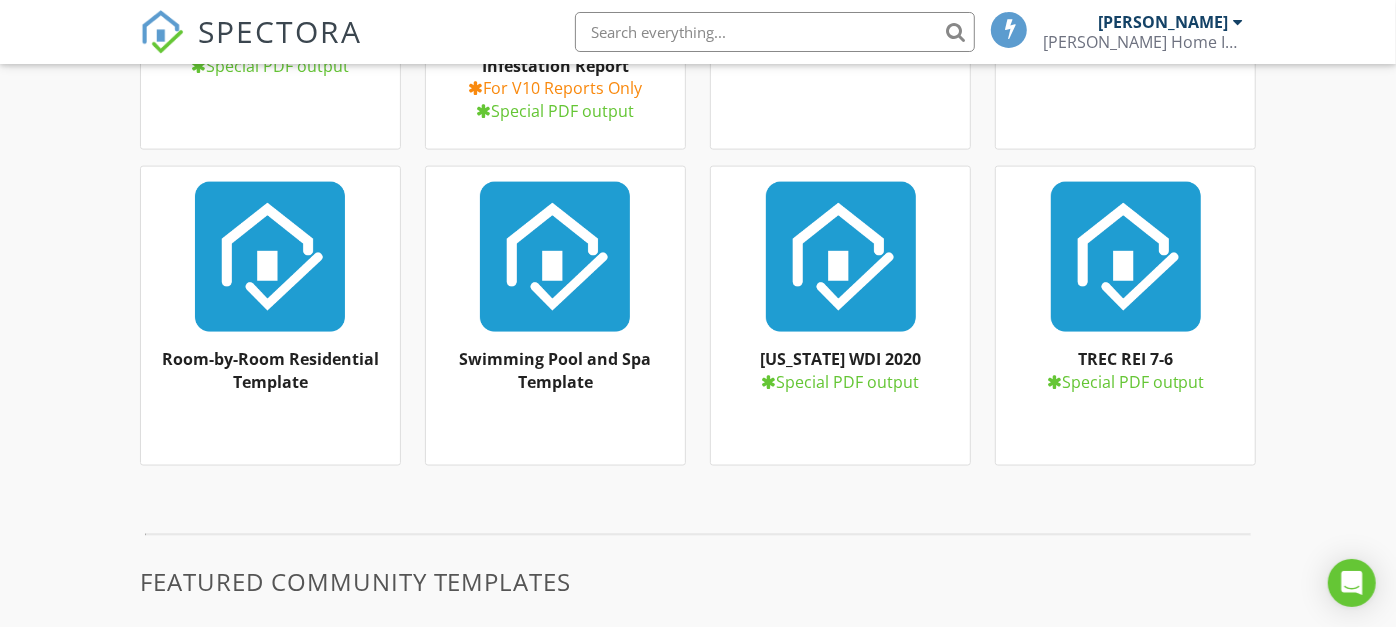 click at bounding box center (840, 257) 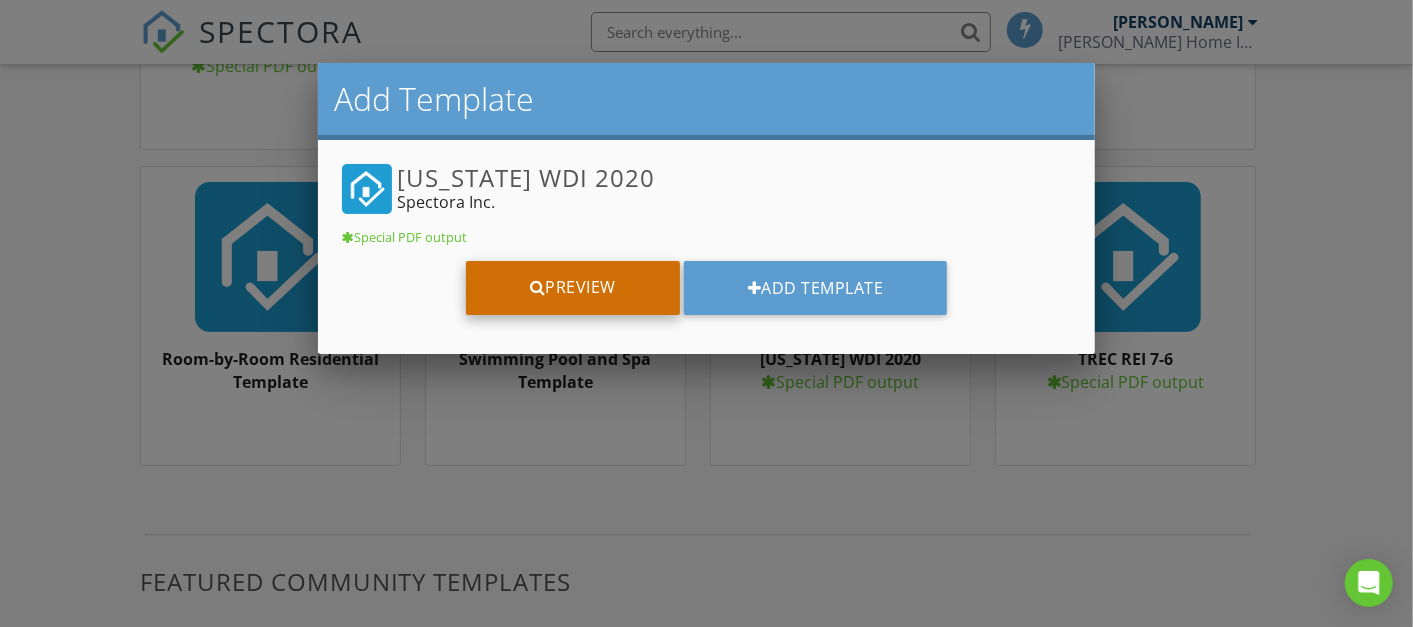 click on "Preview" at bounding box center (573, 288) 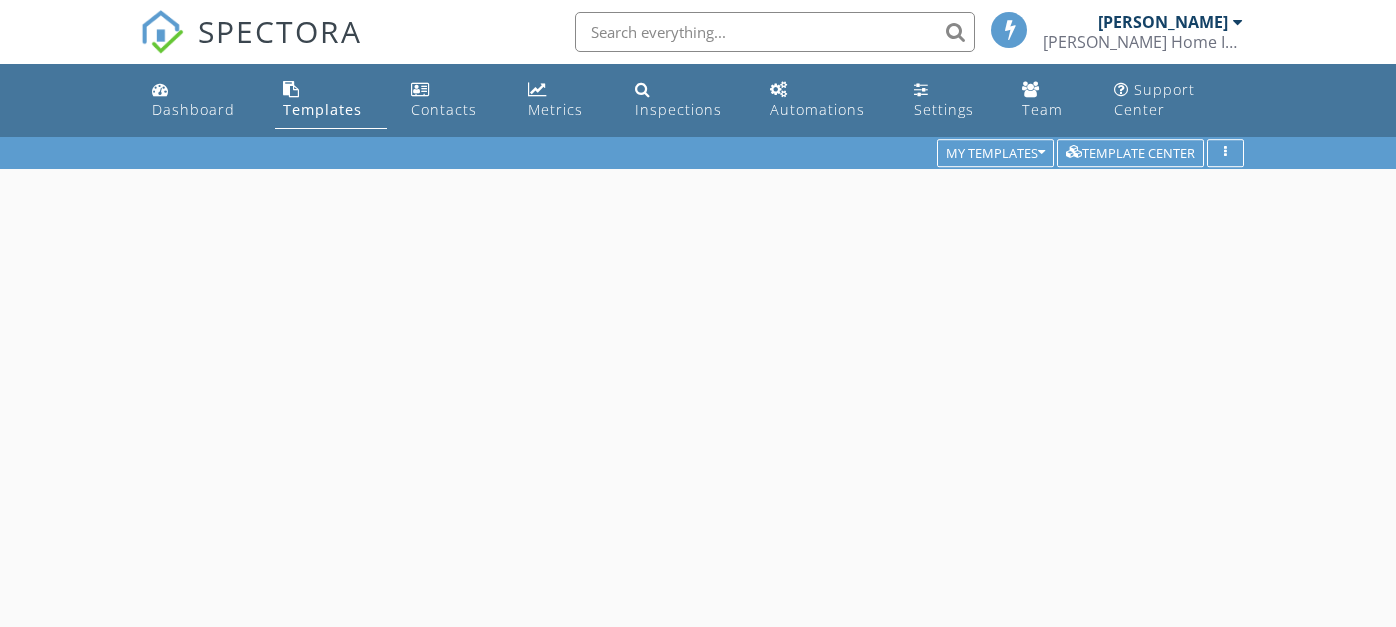 scroll, scrollTop: 0, scrollLeft: 0, axis: both 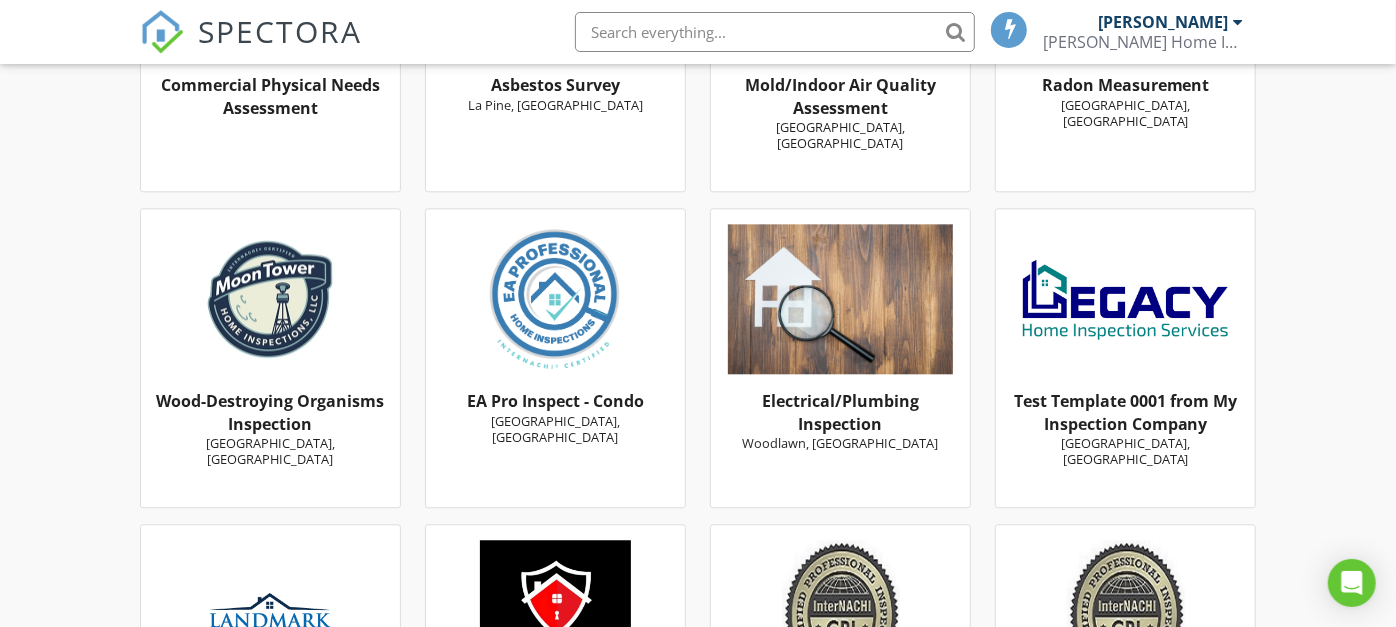 click at bounding box center (840, 299) 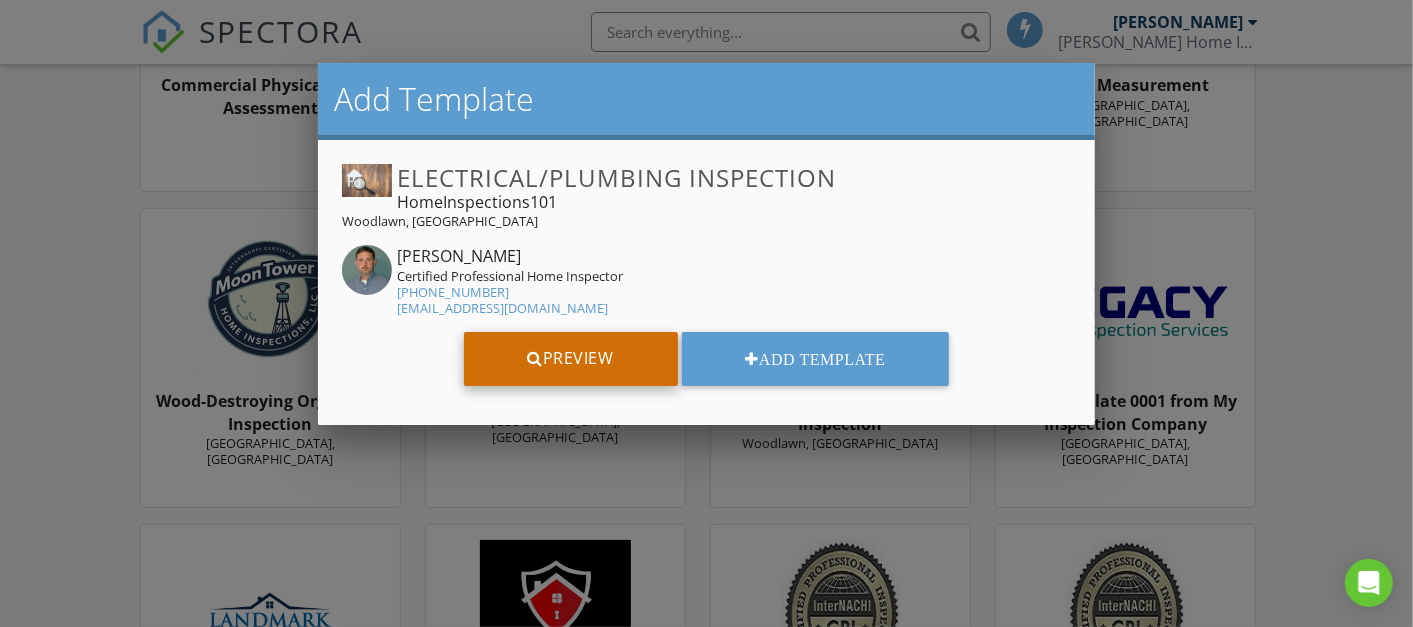 click on "Preview" at bounding box center [571, 359] 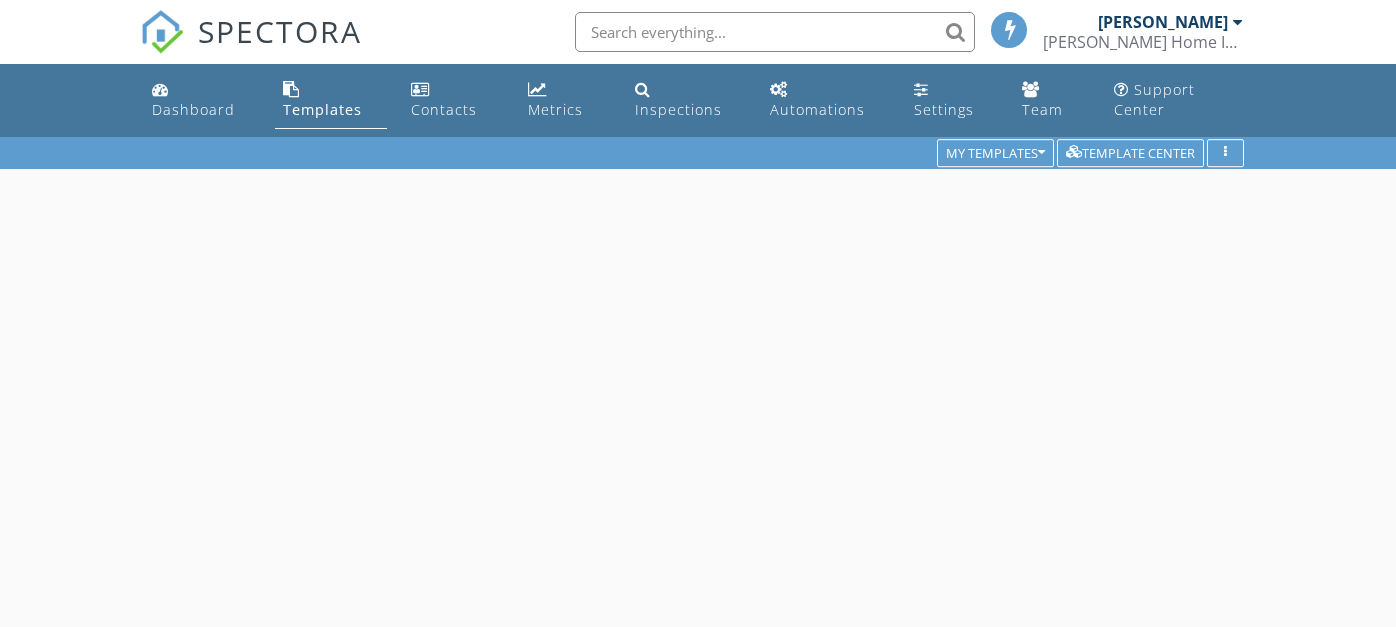 scroll, scrollTop: 0, scrollLeft: 0, axis: both 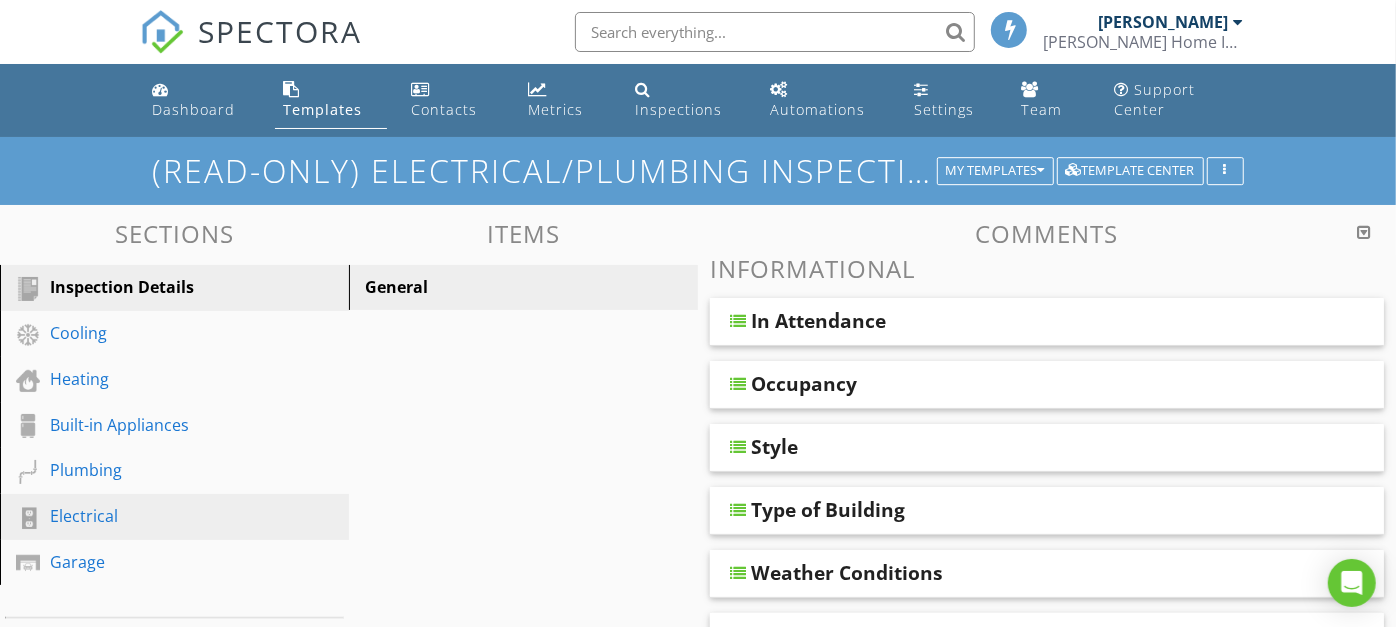 click on "Electrical" at bounding box center [152, 516] 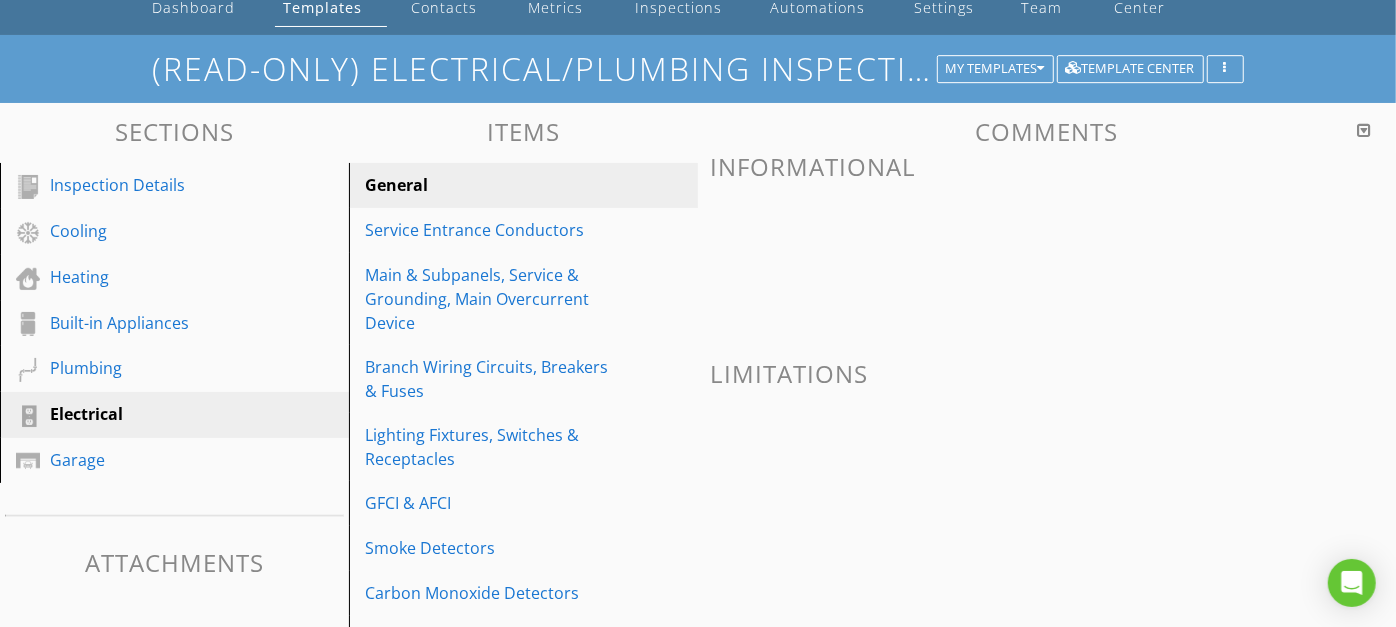 scroll, scrollTop: 75, scrollLeft: 0, axis: vertical 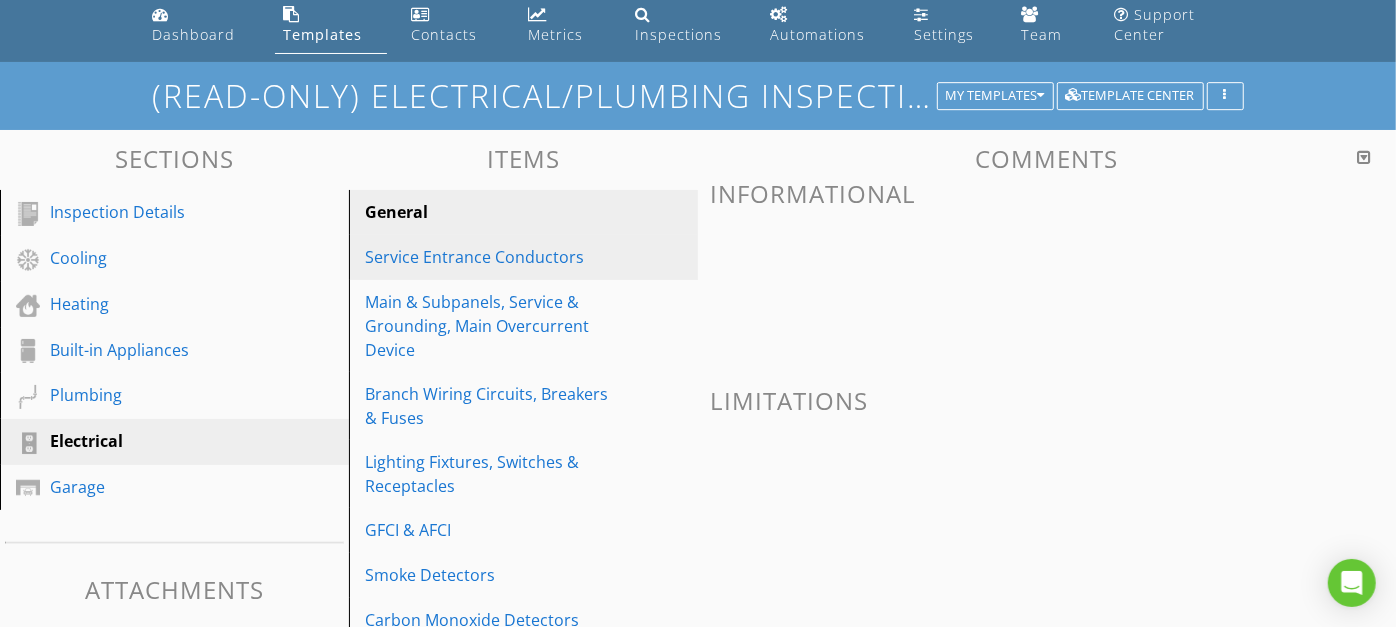 click on "Service Entrance Conductors" at bounding box center [489, 257] 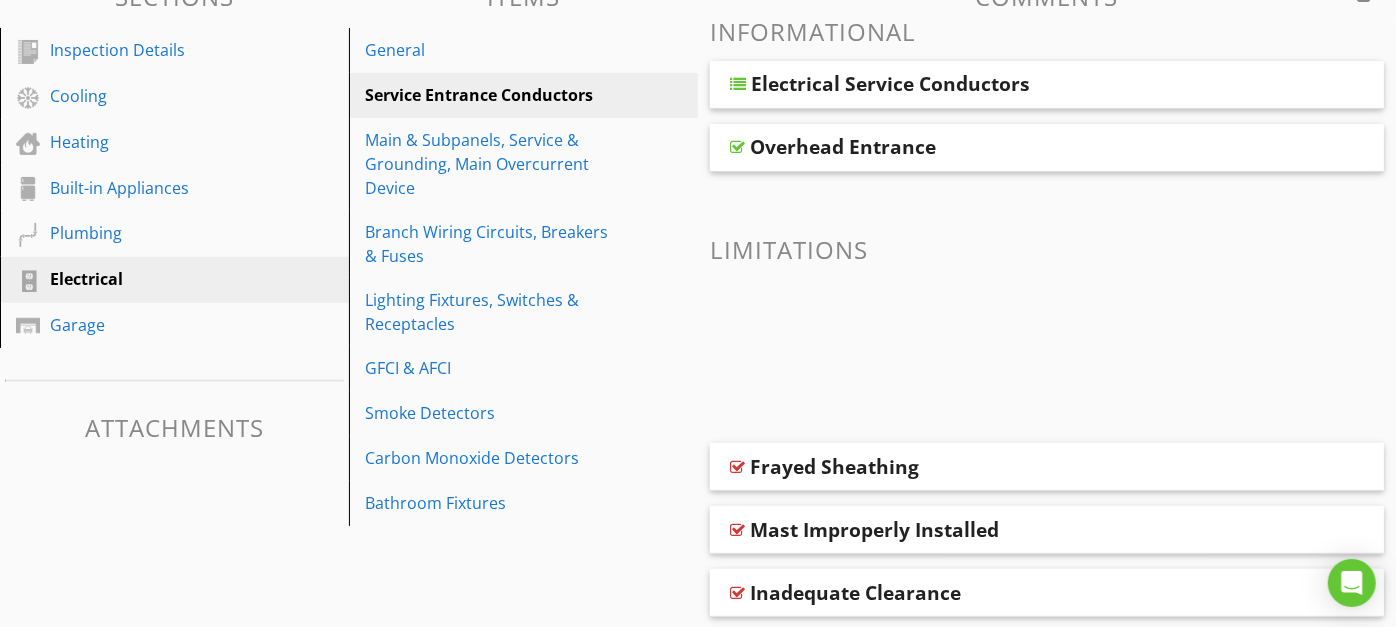 scroll, scrollTop: 230, scrollLeft: 0, axis: vertical 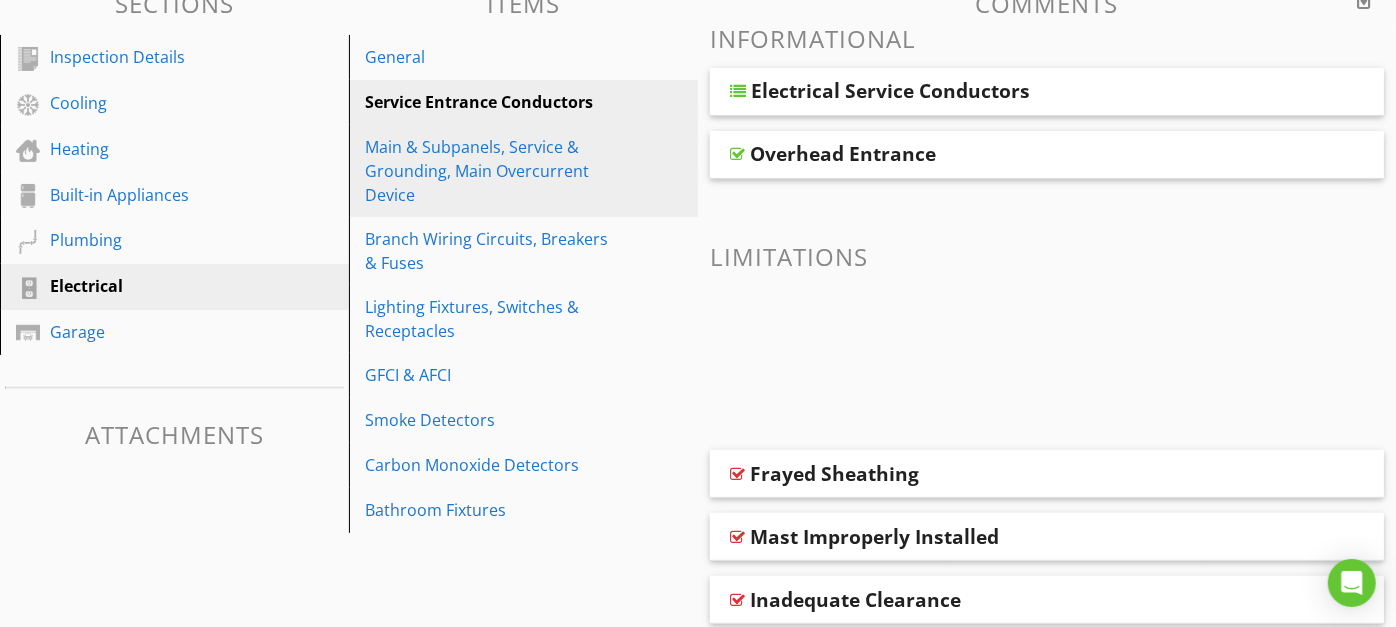 click on "Main & Subpanels, Service & Grounding, Main Overcurrent Device" at bounding box center (489, 171) 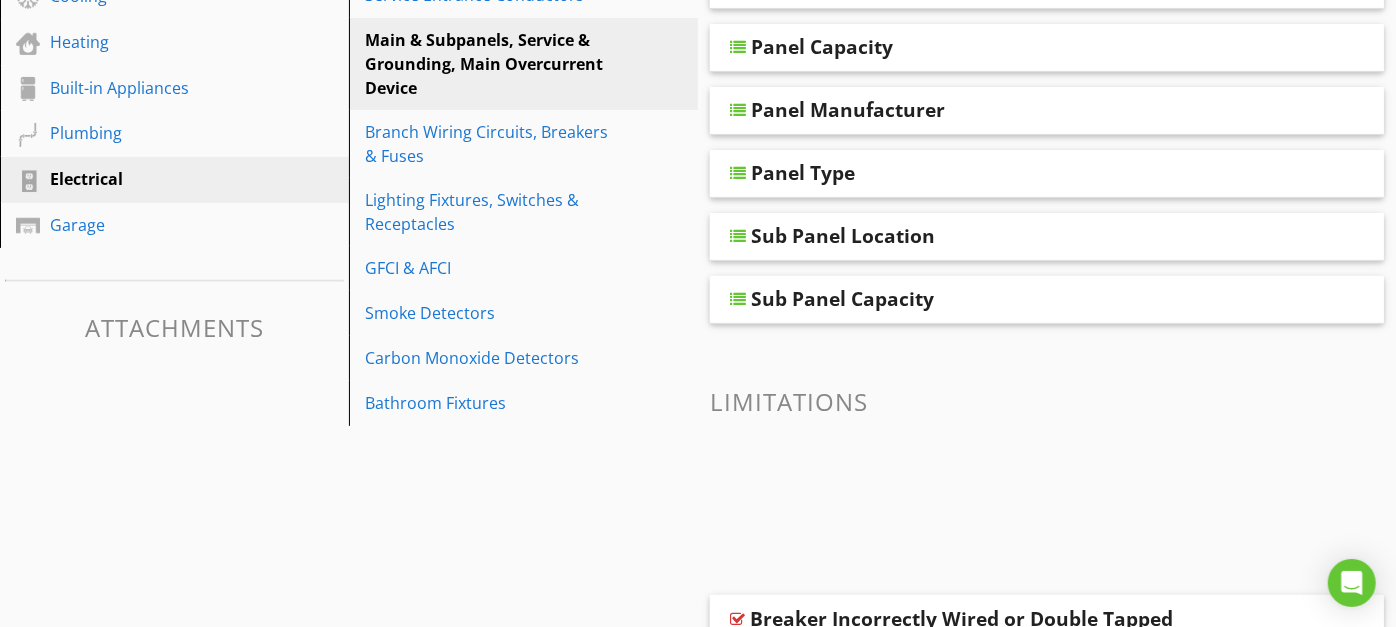 scroll, scrollTop: 339, scrollLeft: 0, axis: vertical 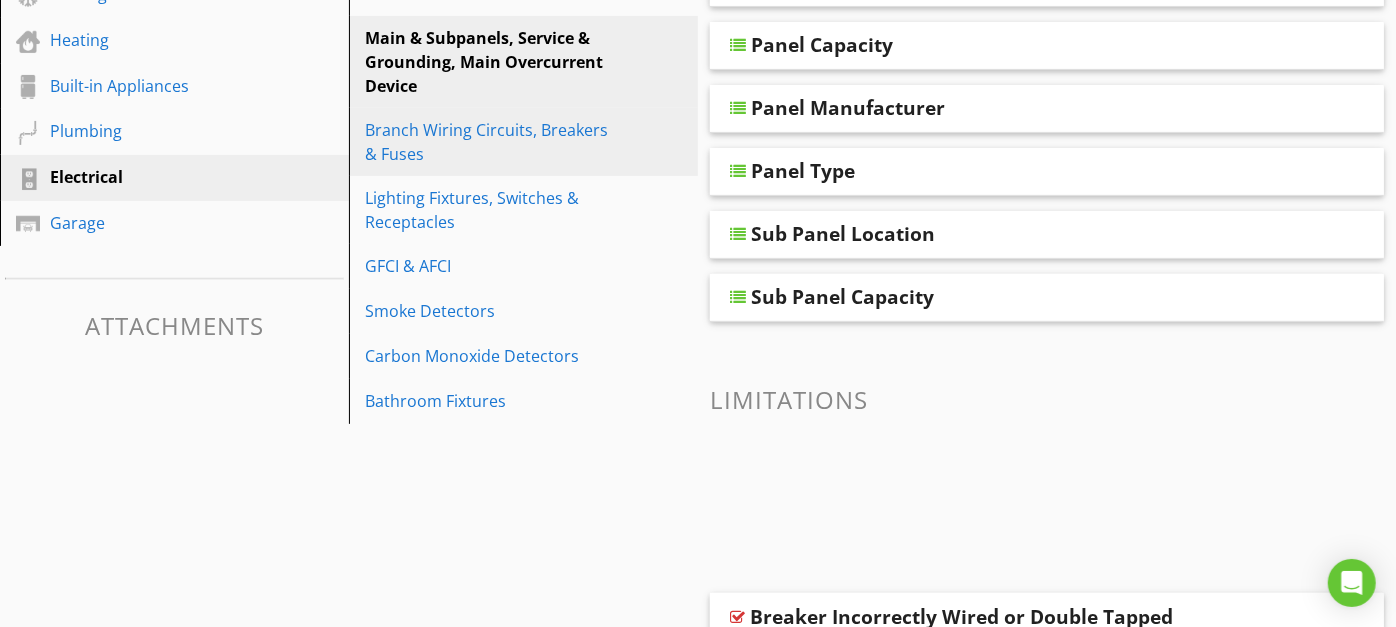 click on "Branch Wiring Circuits, Breakers & Fuses" at bounding box center [489, 142] 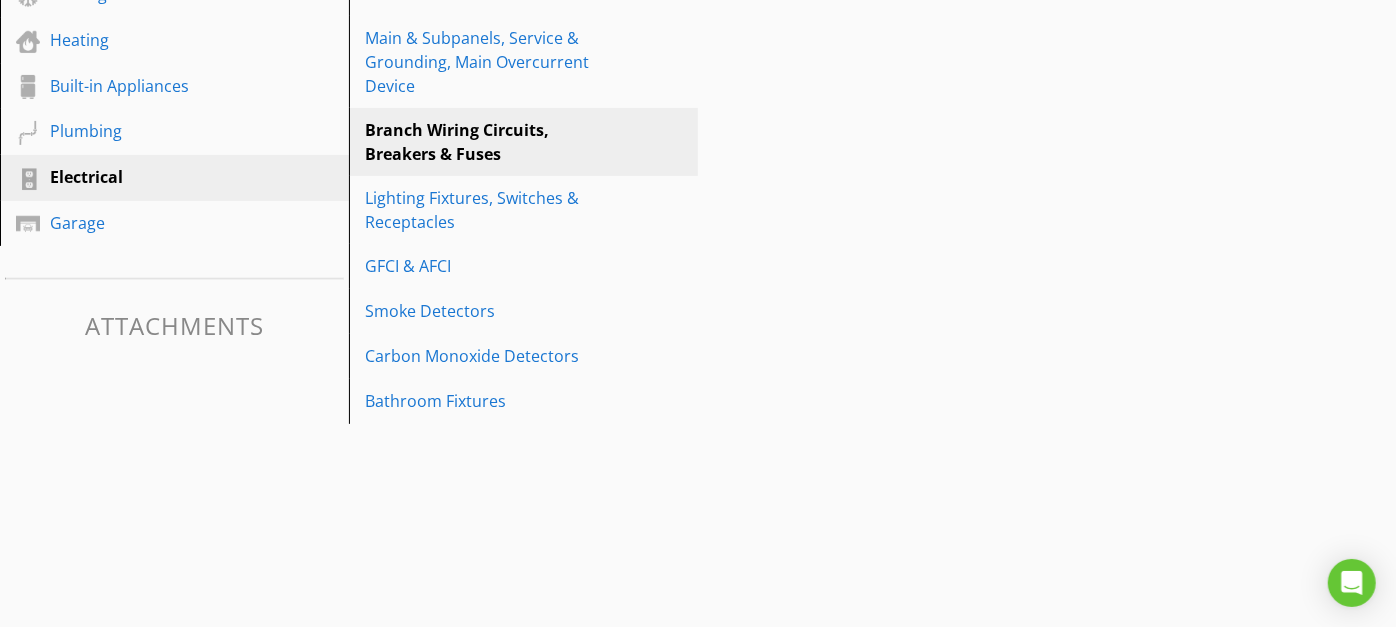 scroll, scrollTop: 311, scrollLeft: 0, axis: vertical 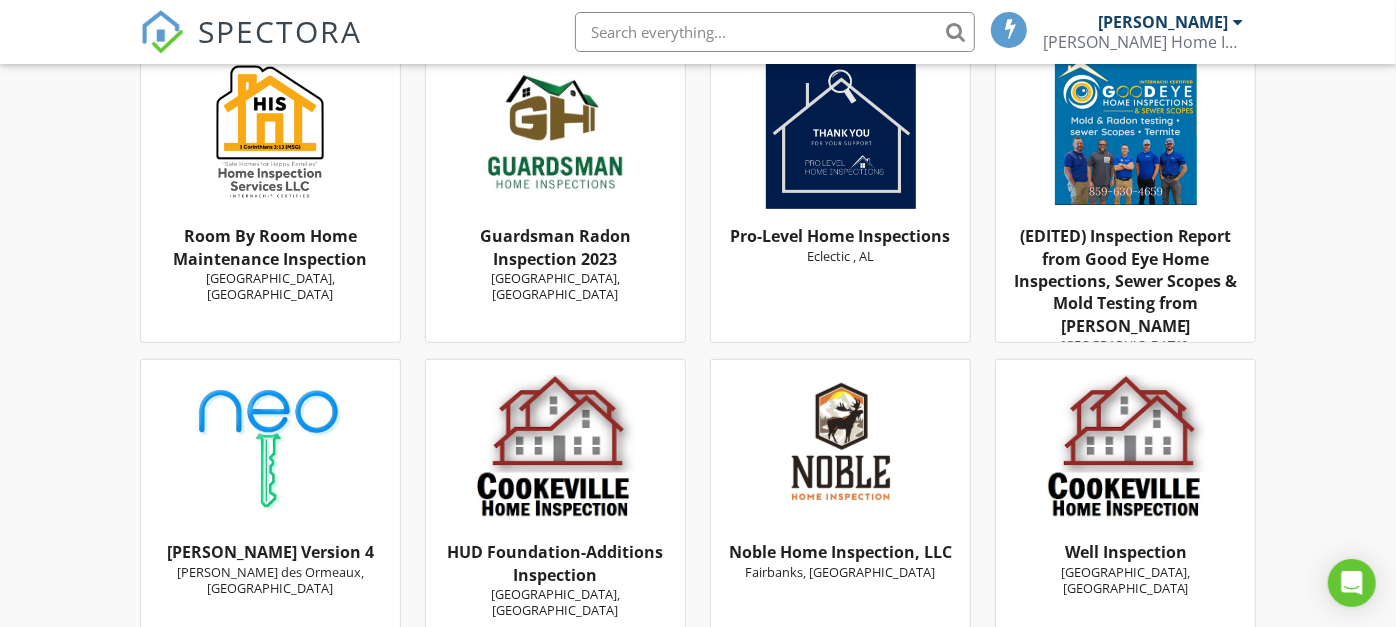 click at bounding box center [270, 134] 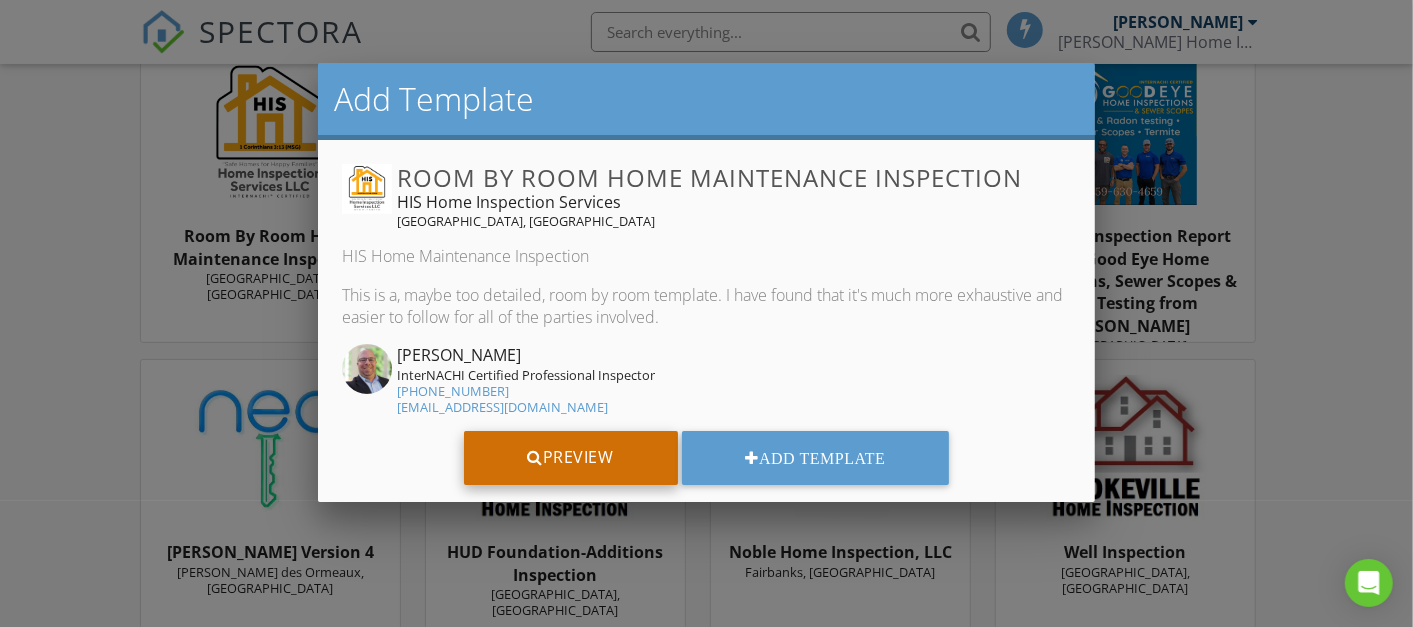 click on "Preview" at bounding box center [571, 458] 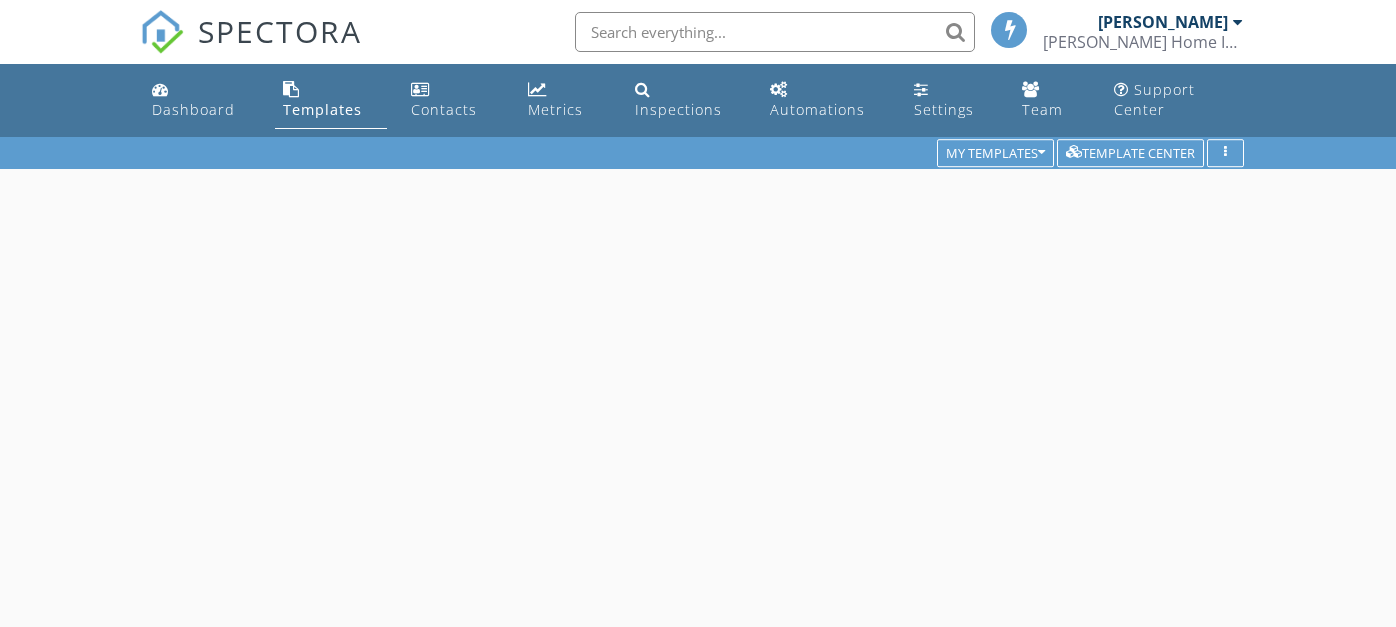 scroll, scrollTop: 0, scrollLeft: 0, axis: both 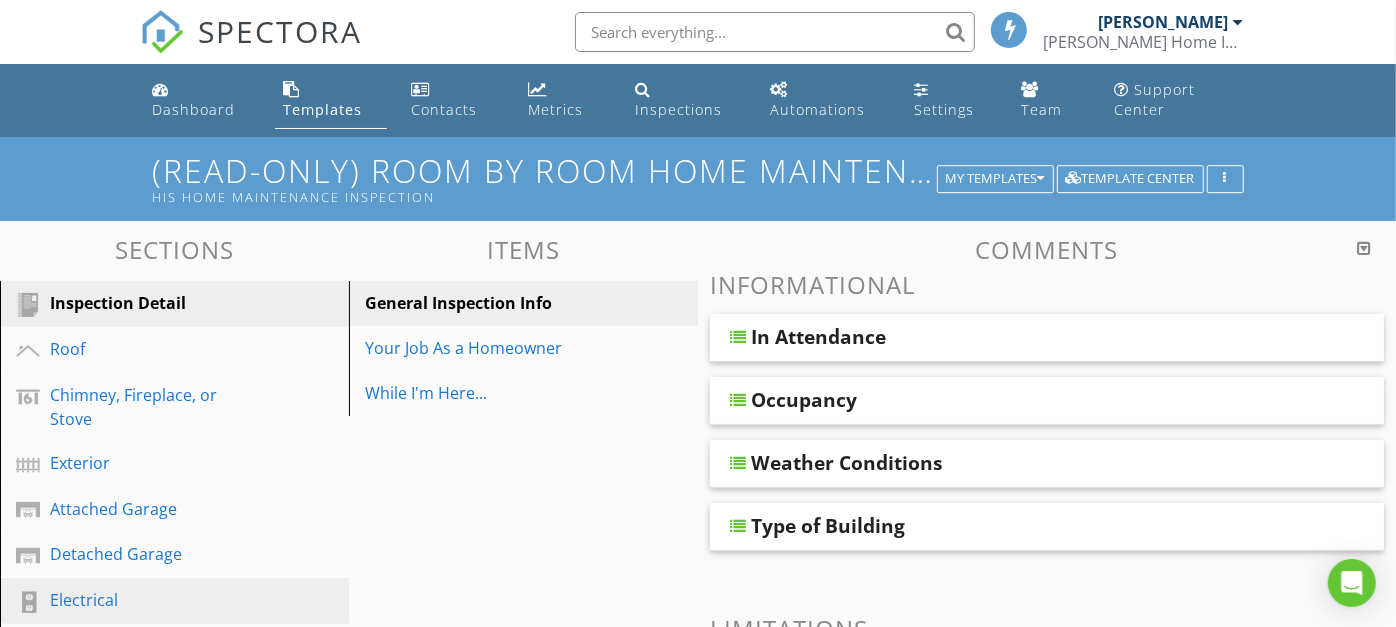 click on "Electrical" at bounding box center [152, 600] 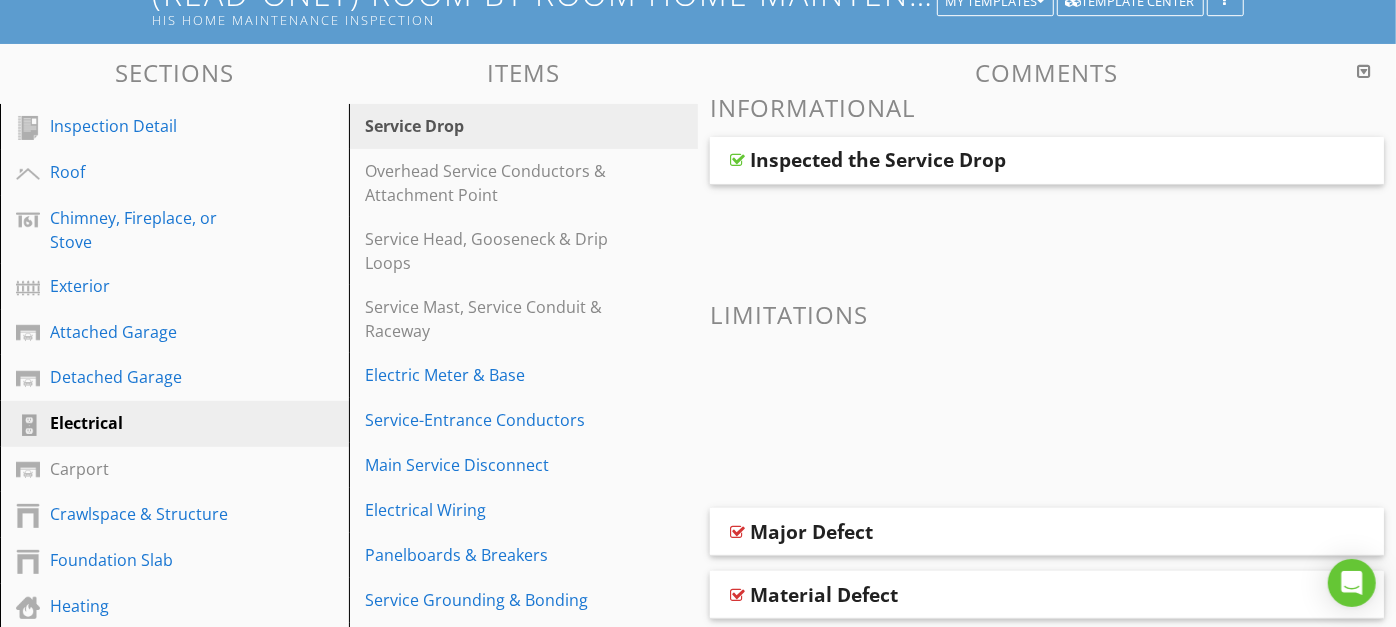 scroll, scrollTop: 211, scrollLeft: 0, axis: vertical 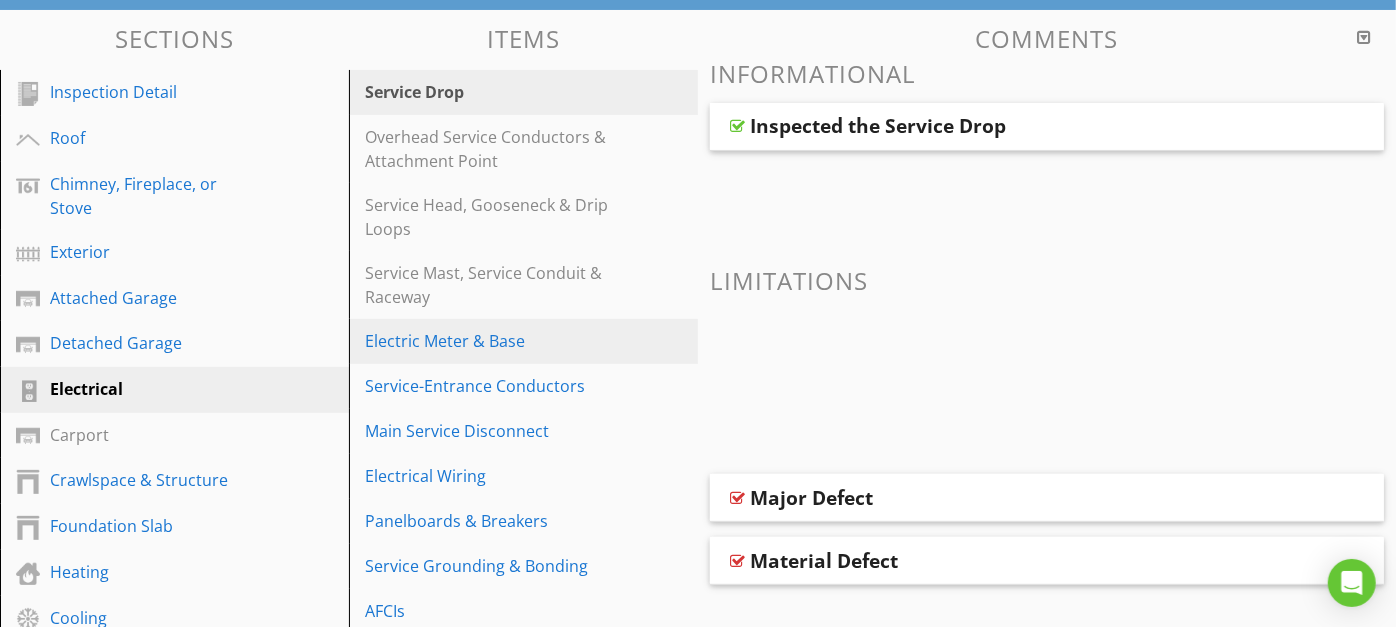 click on "Electric Meter & Base" at bounding box center [489, 341] 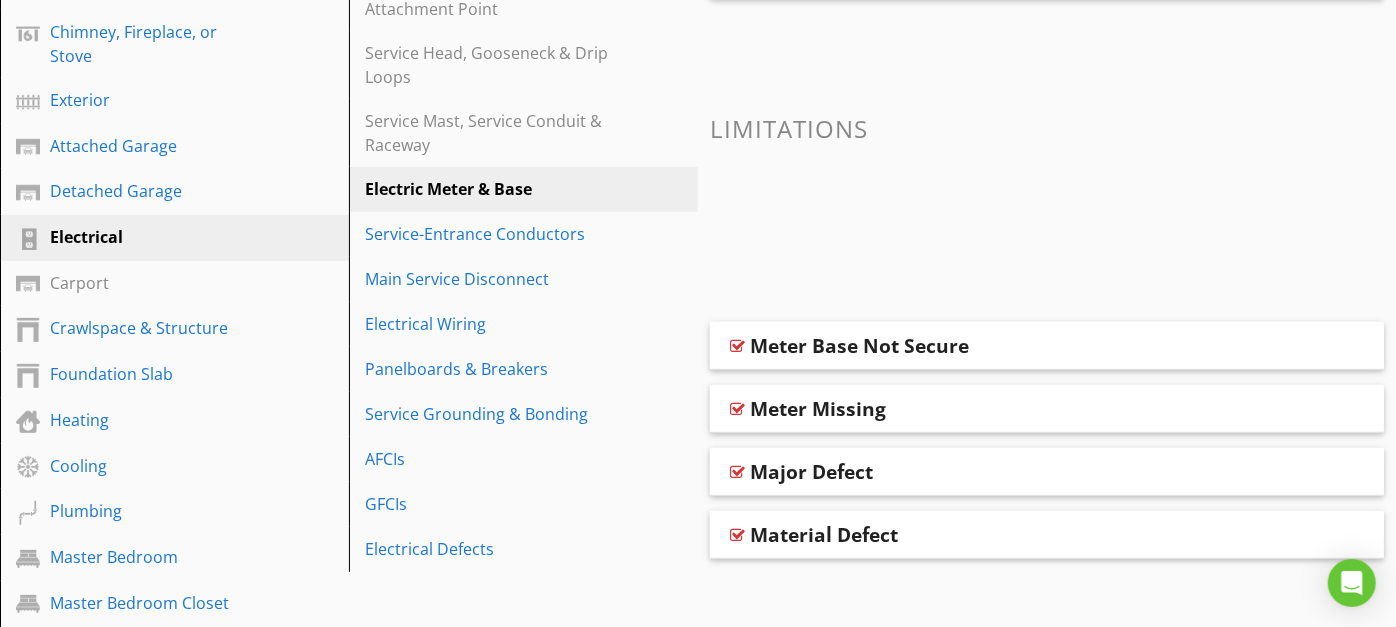 scroll, scrollTop: 388, scrollLeft: 0, axis: vertical 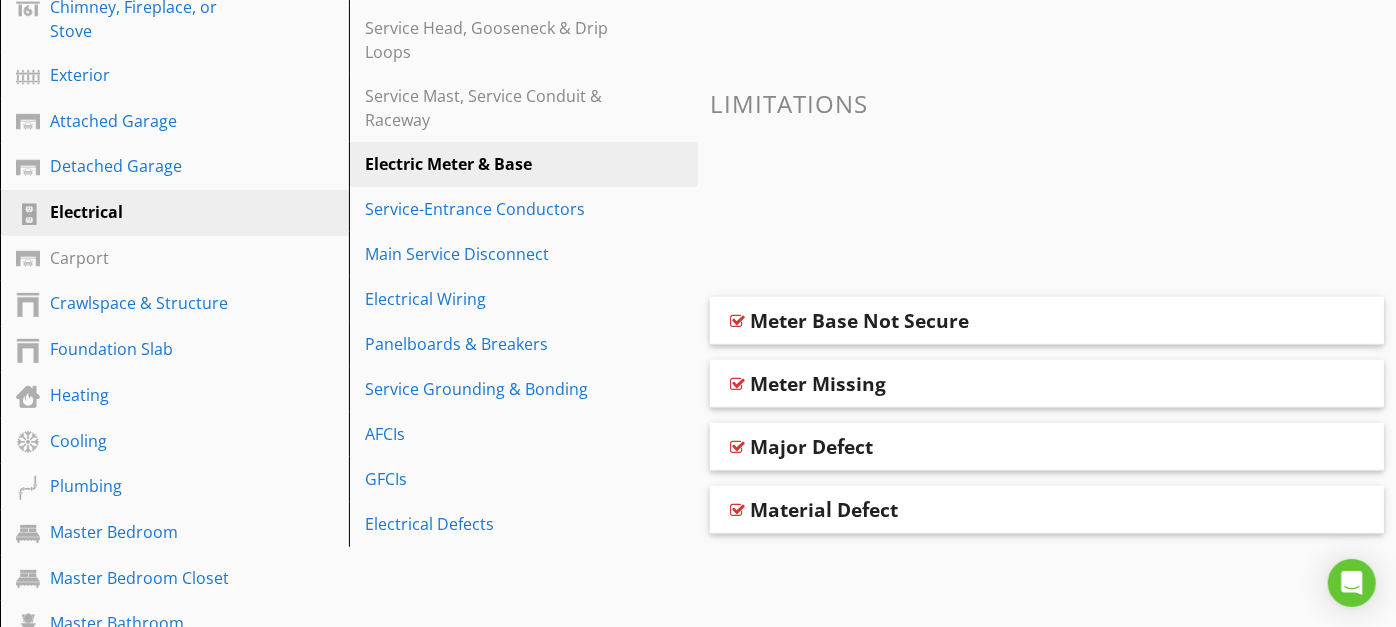 click on "Material Defect" at bounding box center [988, 510] 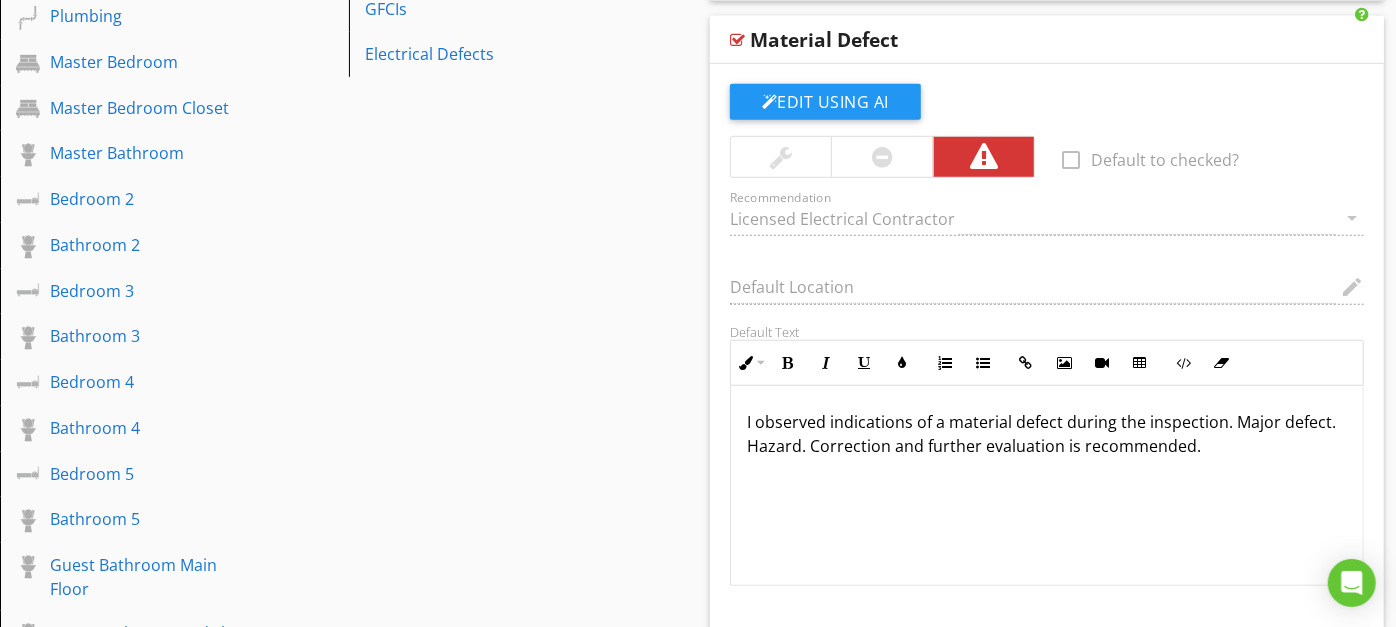scroll, scrollTop: 851, scrollLeft: 0, axis: vertical 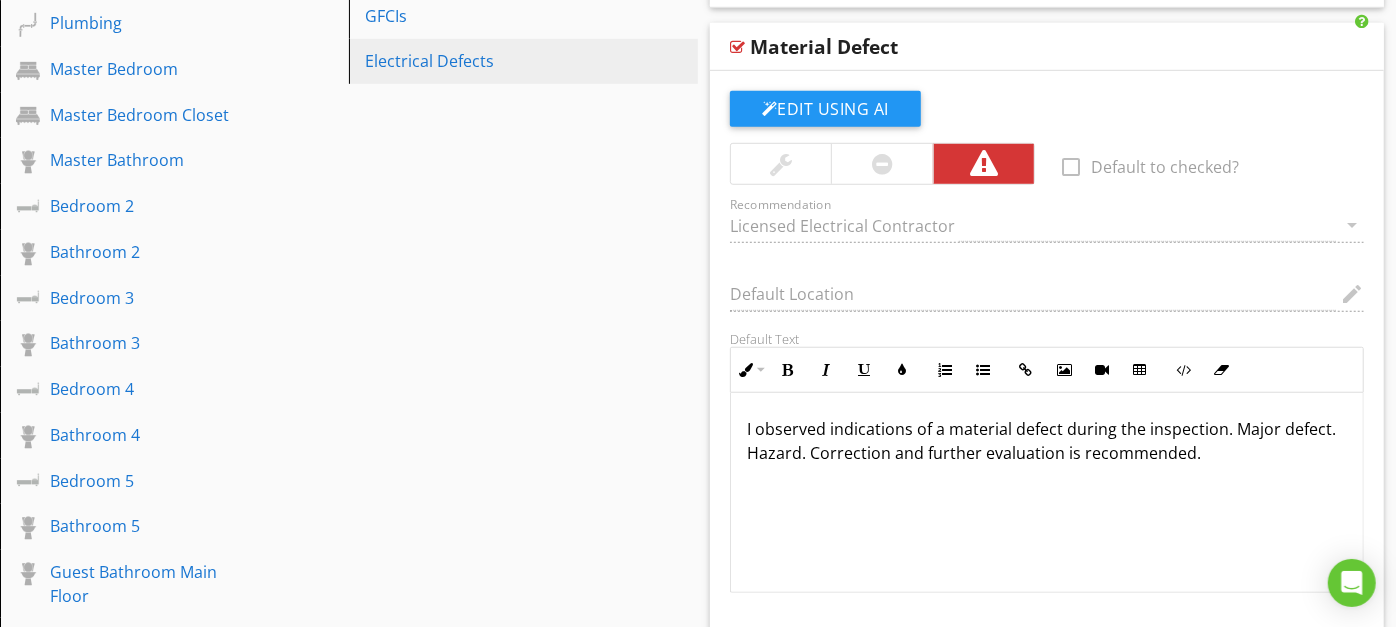 click on "Electrical Defects" at bounding box center [489, 61] 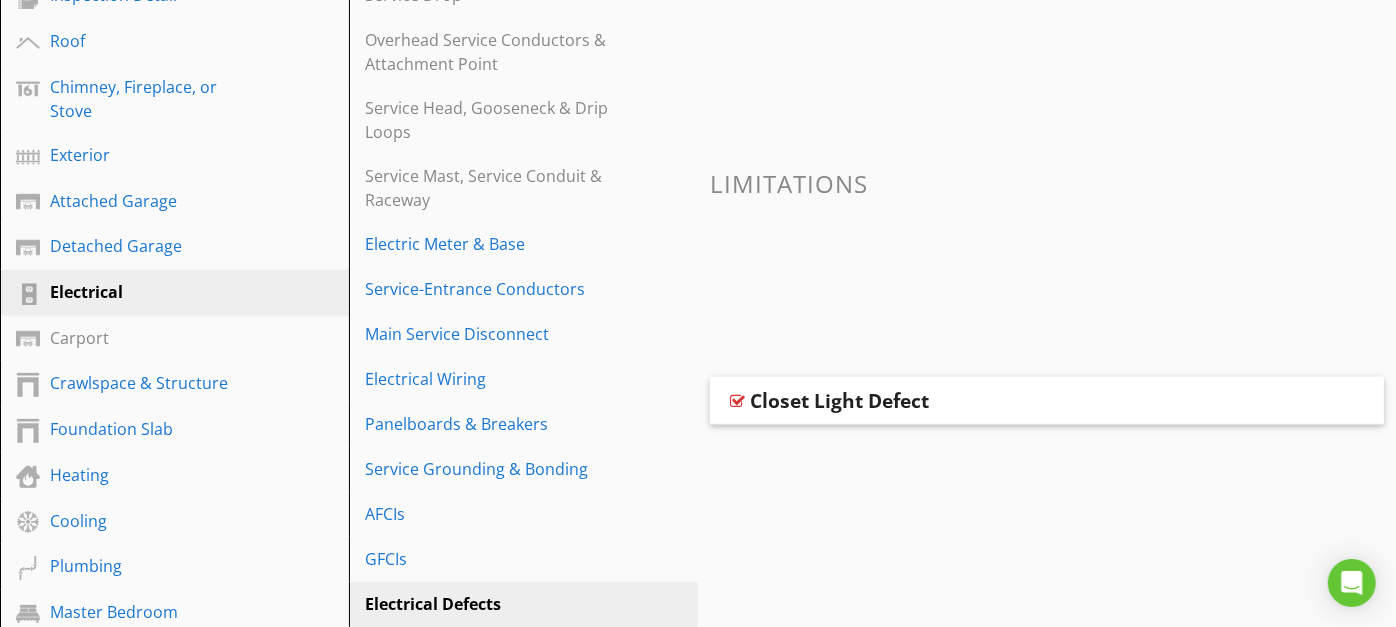 scroll, scrollTop: 326, scrollLeft: 0, axis: vertical 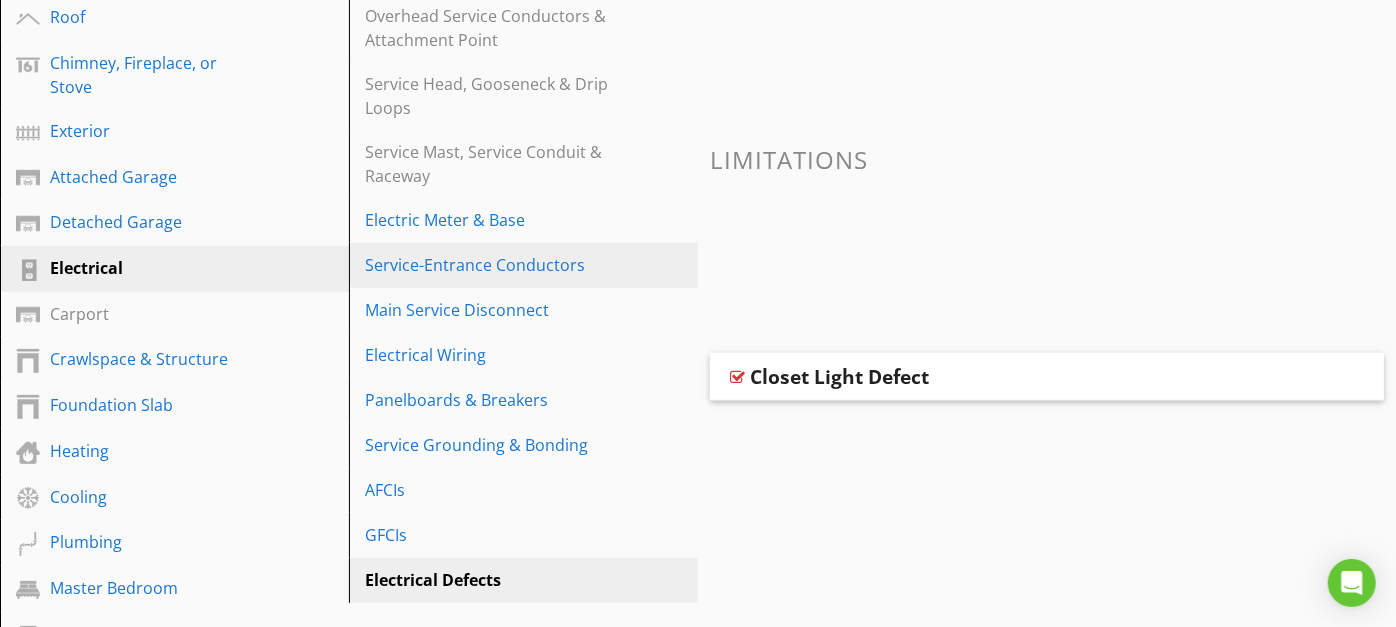 click on "Service-Entrance Conductors" at bounding box center (489, 265) 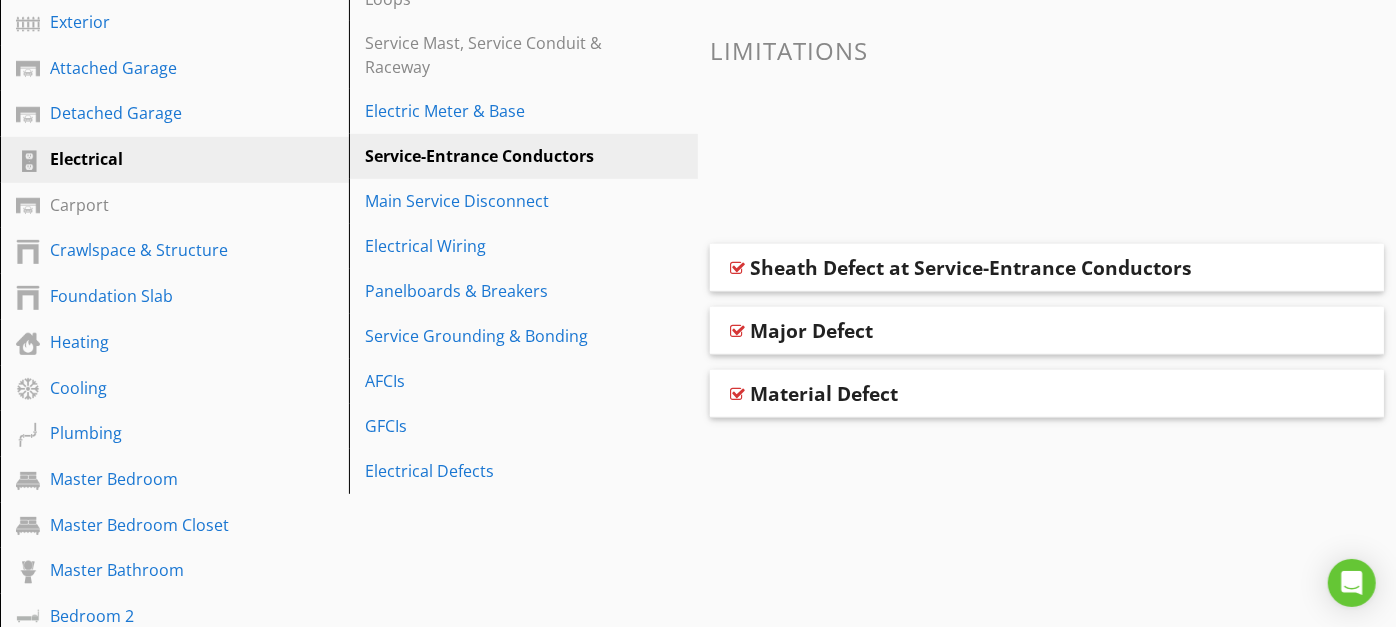 scroll, scrollTop: 475, scrollLeft: 0, axis: vertical 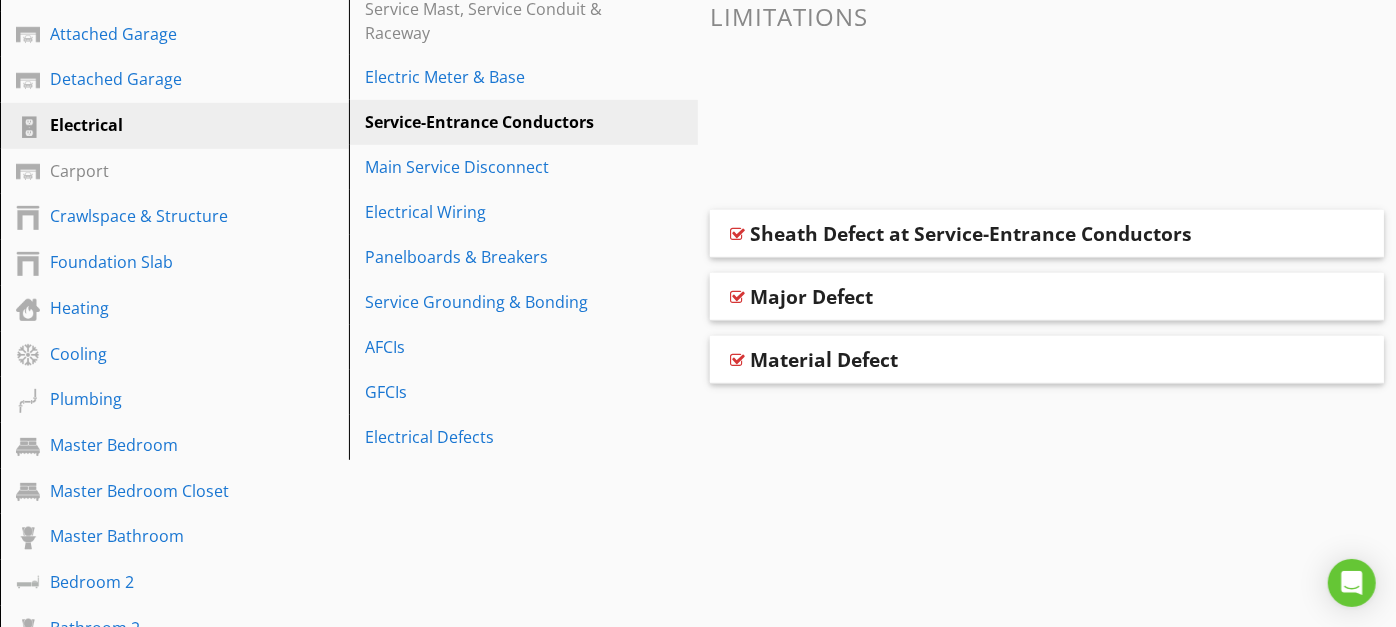 click on "Major Defect" at bounding box center (988, 297) 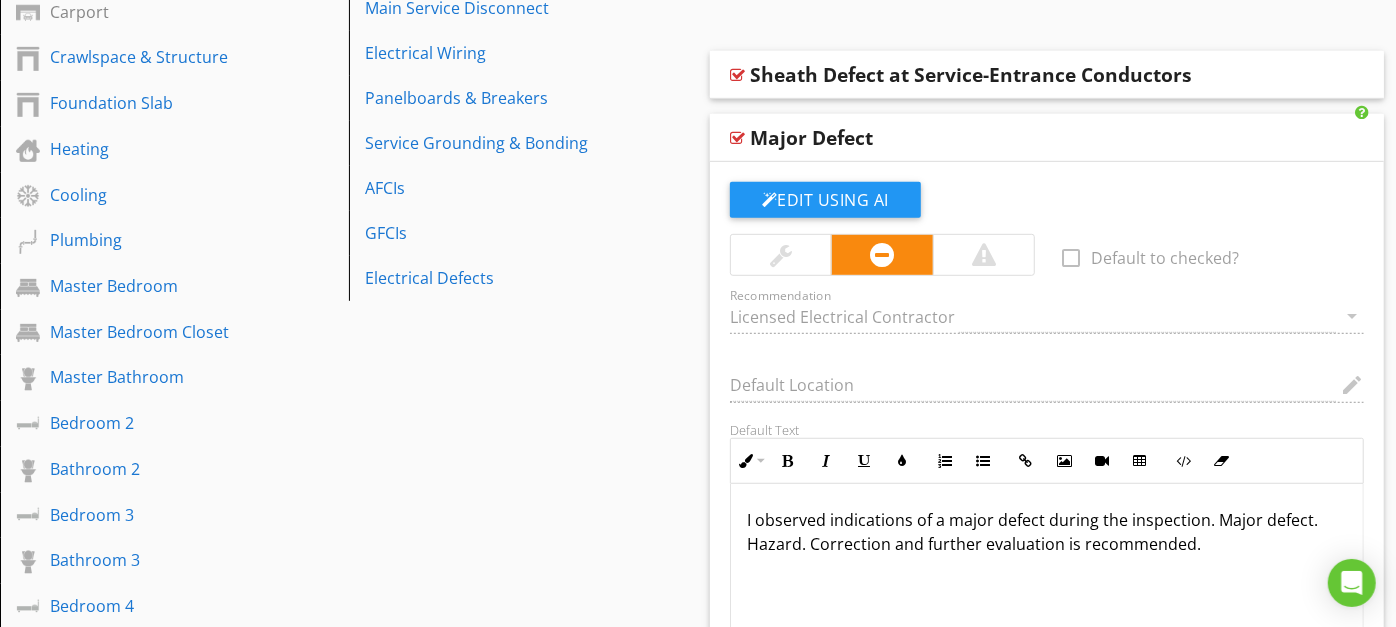 scroll, scrollTop: 786, scrollLeft: 0, axis: vertical 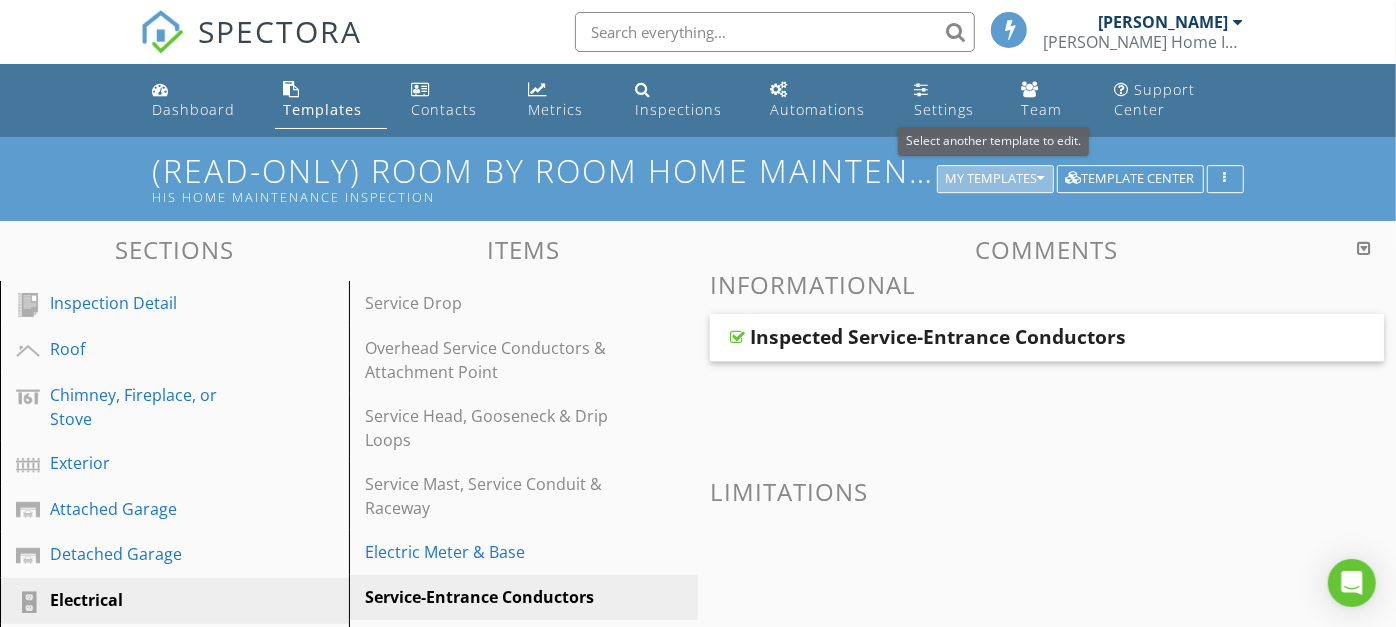 click on "My Templates" at bounding box center (995, 179) 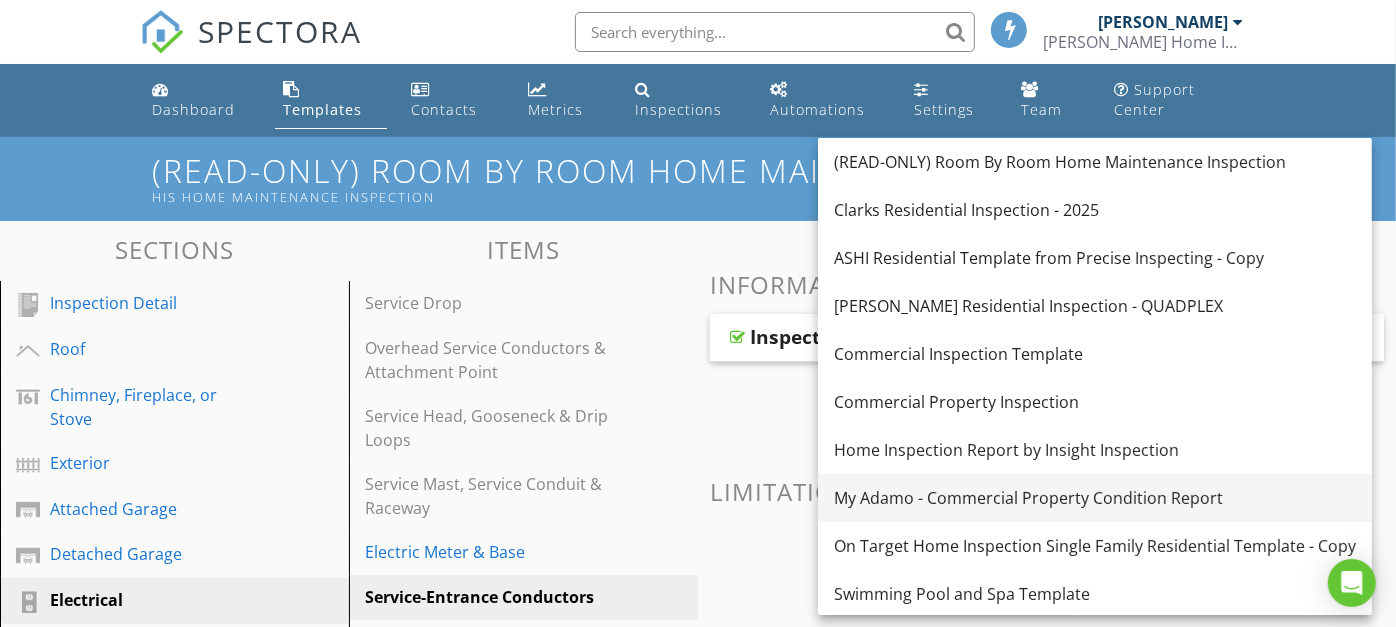 click on "My Adamo - Commercial Property Condition Report" at bounding box center [1095, 498] 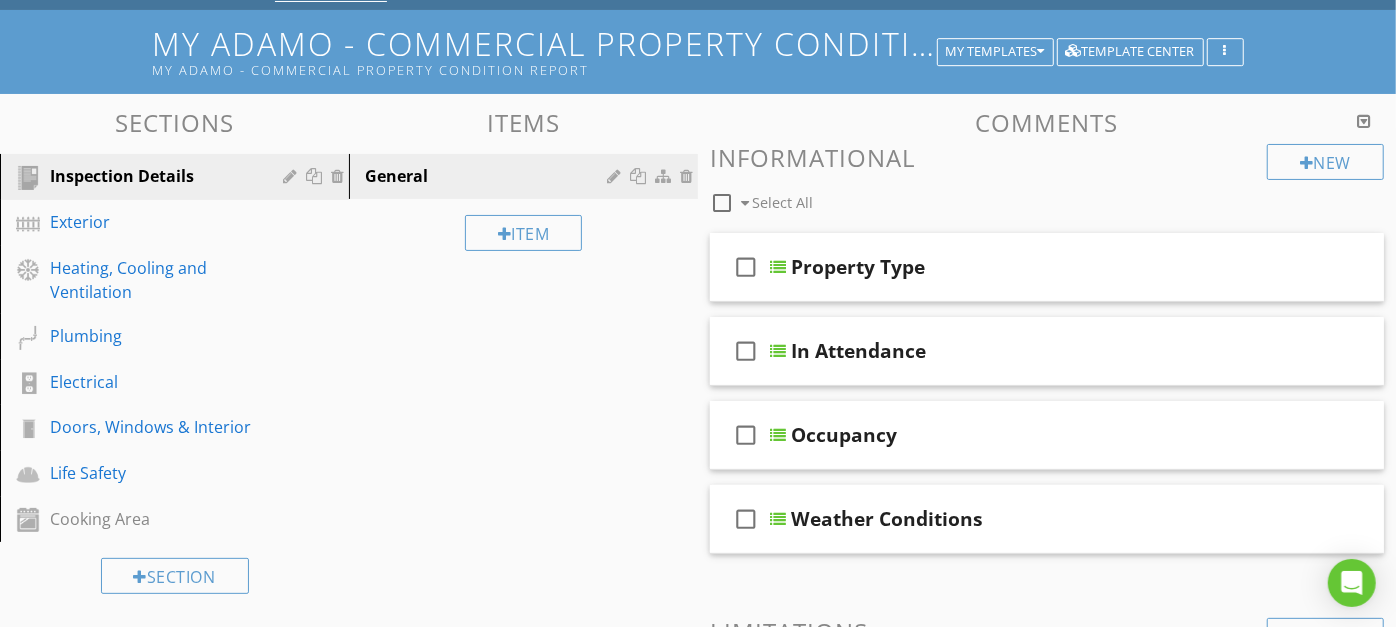 scroll, scrollTop: 137, scrollLeft: 0, axis: vertical 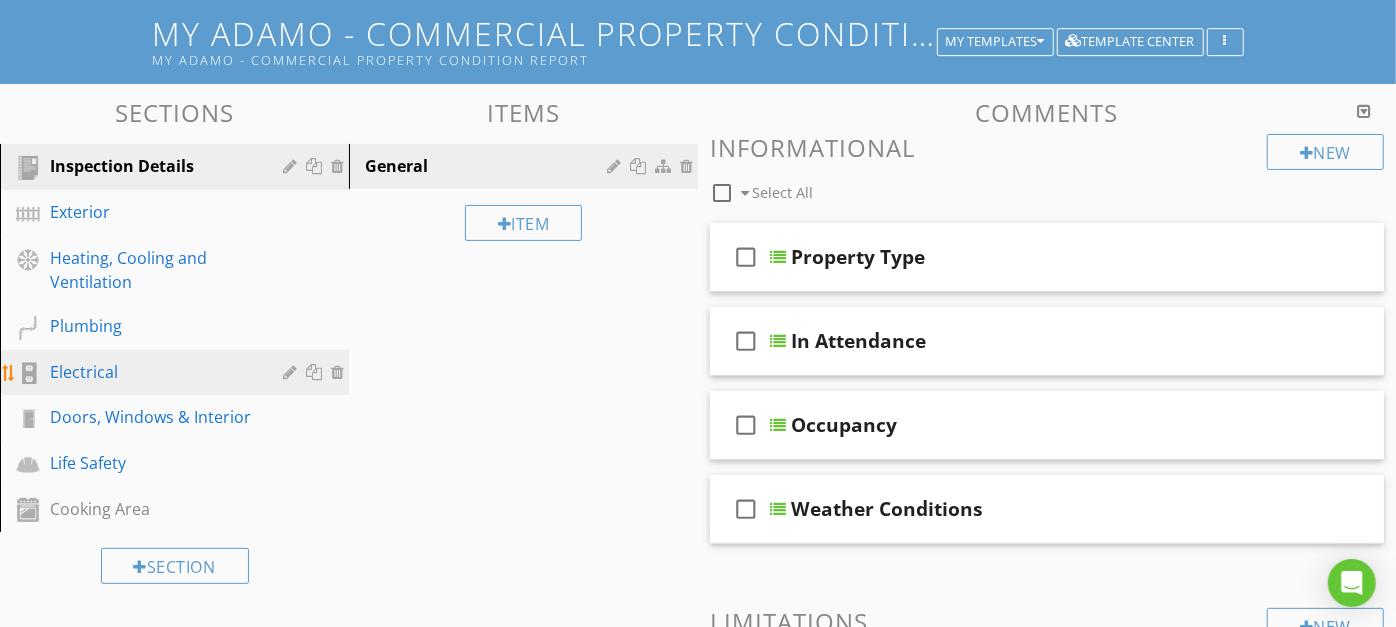 click on "Electrical" at bounding box center [152, 372] 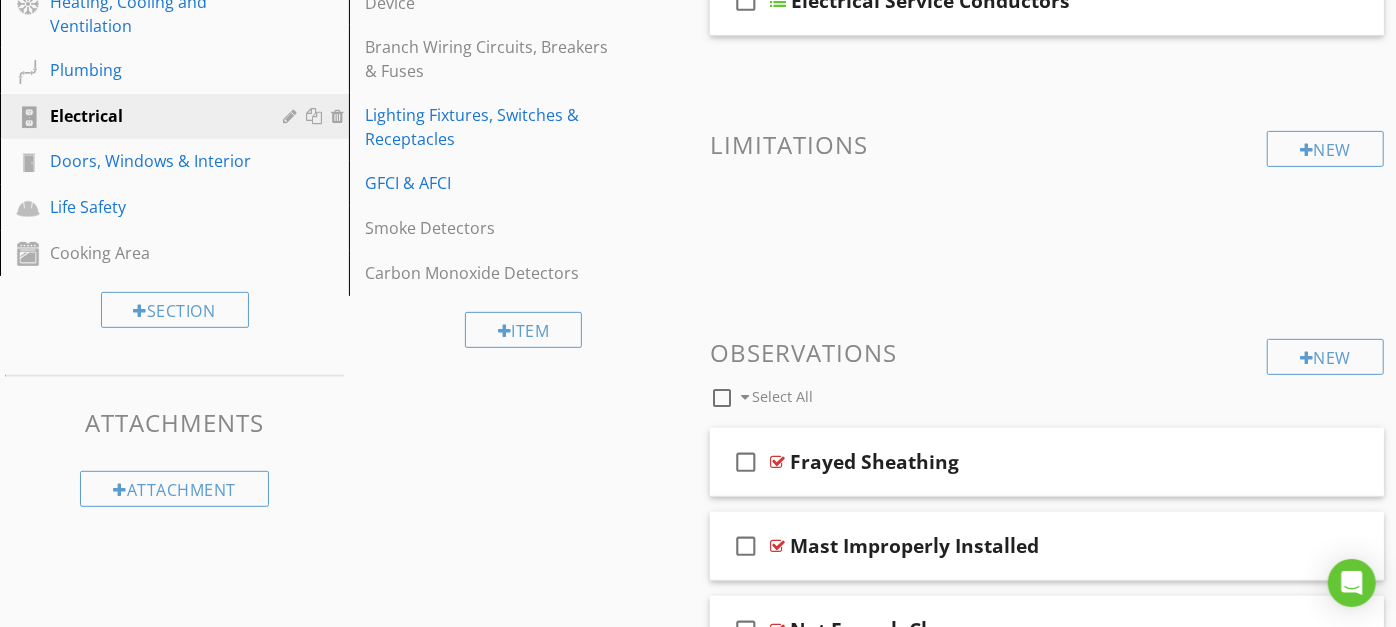 scroll, scrollTop: 242, scrollLeft: 0, axis: vertical 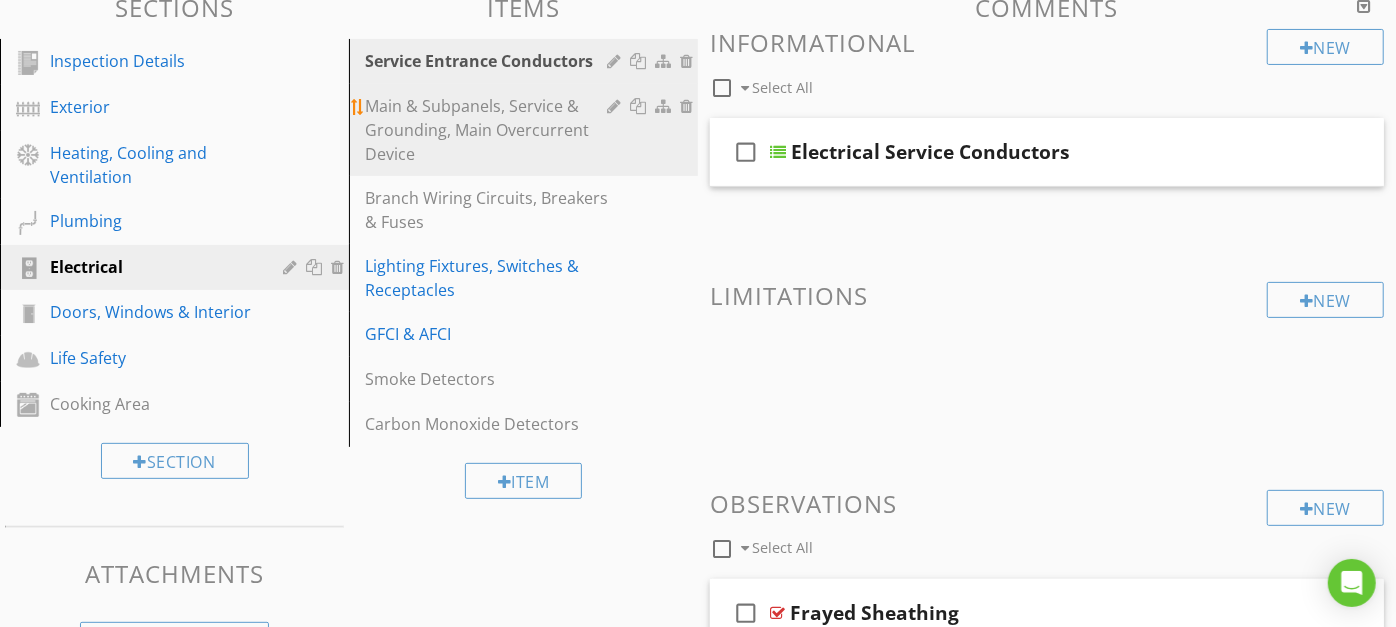 click on "Main & Subpanels, Service & Grounding, Main Overcurrent Device" at bounding box center (489, 130) 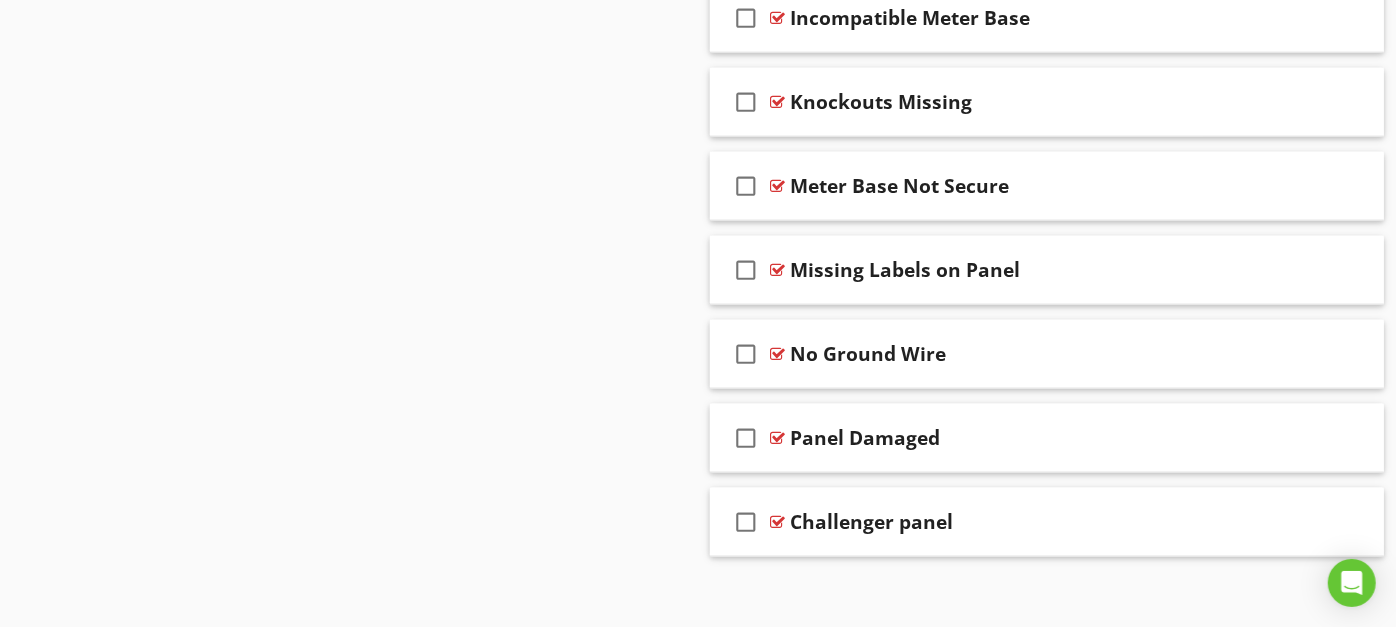 scroll, scrollTop: 1403, scrollLeft: 0, axis: vertical 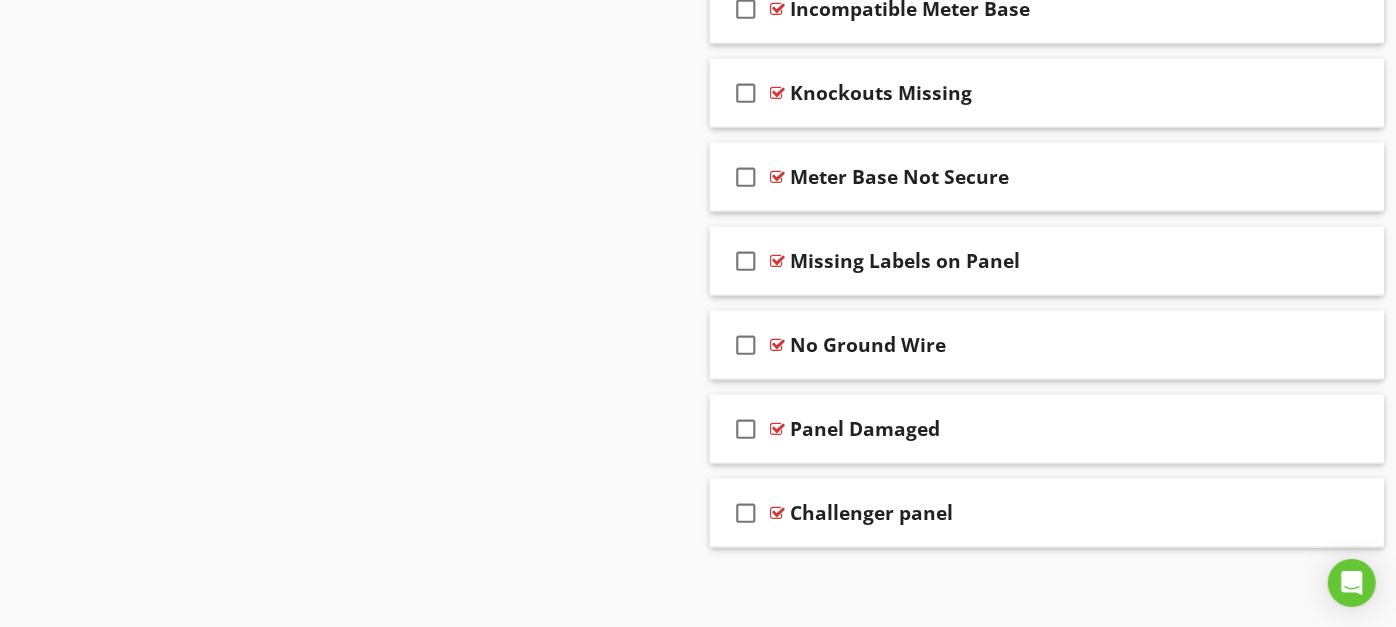click on "Comments
New
Informational   check_box_outline_blank     Select All       check_box_outline_blank
Main Panel Location
check_box_outline_blank
Panel Capacity
check_box_outline_blank
Panel Manufacturer
check_box_outline_blank
Panel Type
check_box_outline_blank
Sub Panel Location
check_box_outline_blank
Photos
New
Limitations
New
Observations   check_box_outline_blank     Select All     check_box_outline_blank
Breaker Incorrectly Wired
check_box_outline_blank
Inadequate Ground
check_box_outline_blank
Incompatible Meter Base
check_box_outline_blank" at bounding box center (1047, -277) 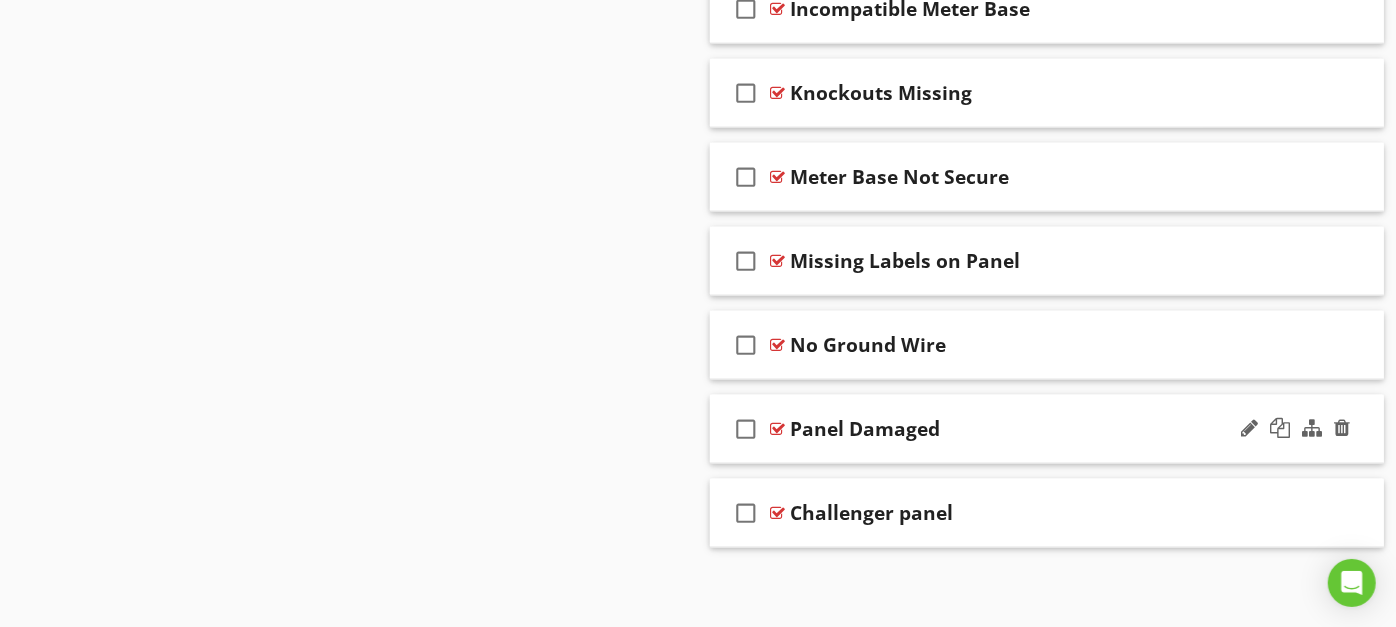 click on "Panel Damaged" at bounding box center (1028, 429) 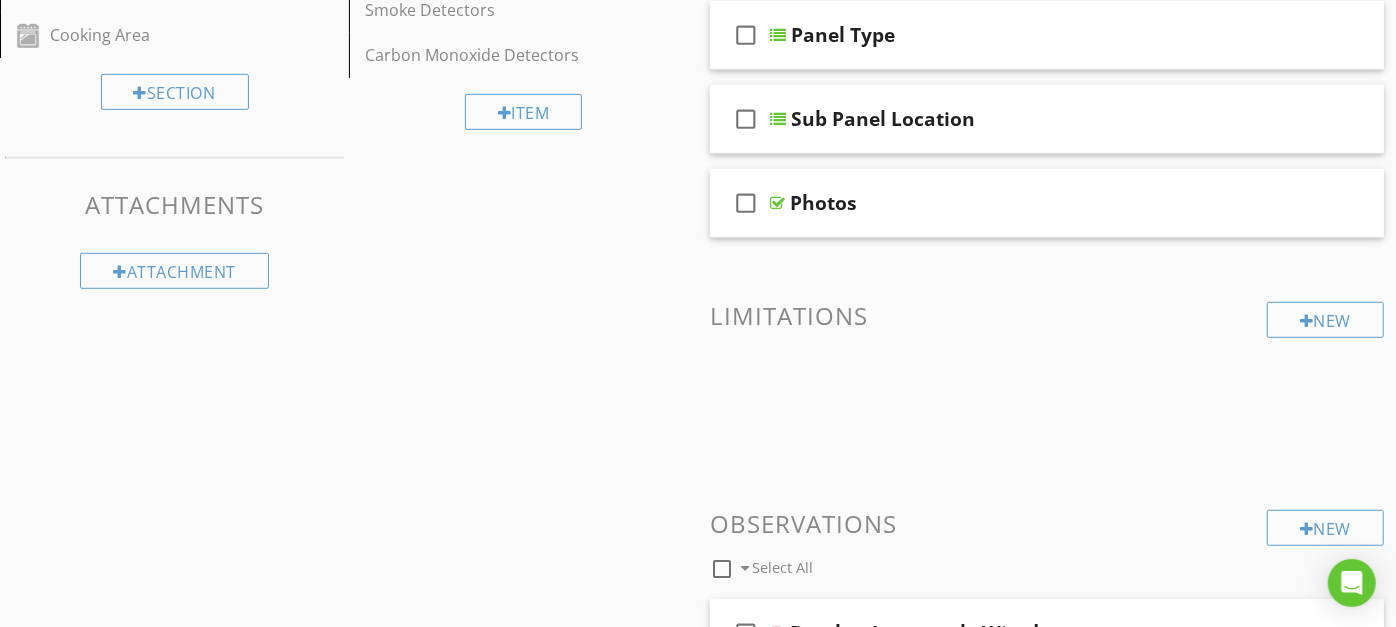 scroll, scrollTop: 597, scrollLeft: 0, axis: vertical 